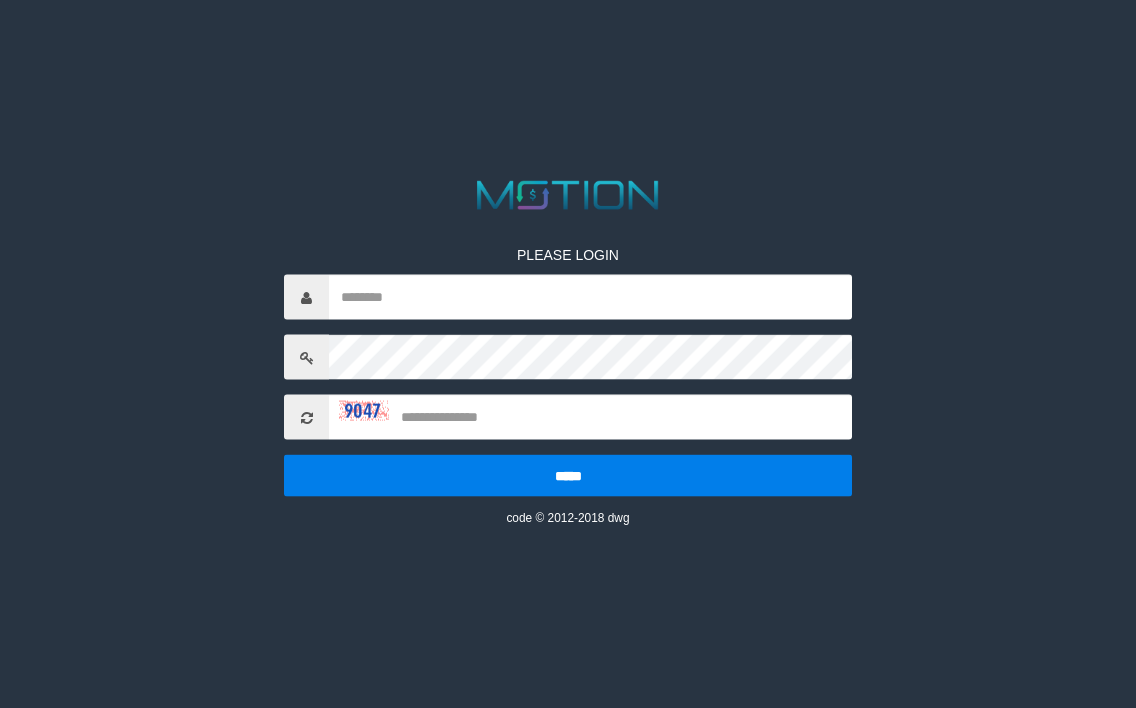 scroll, scrollTop: 0, scrollLeft: 0, axis: both 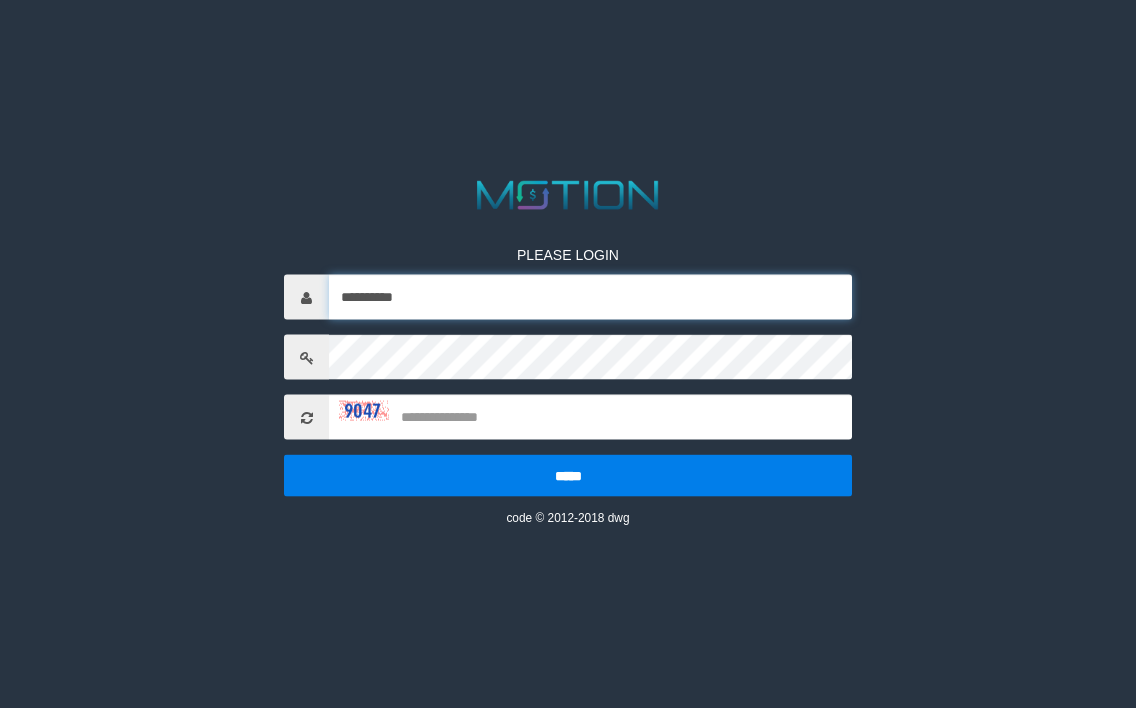 click on "**********" at bounding box center (590, 297) 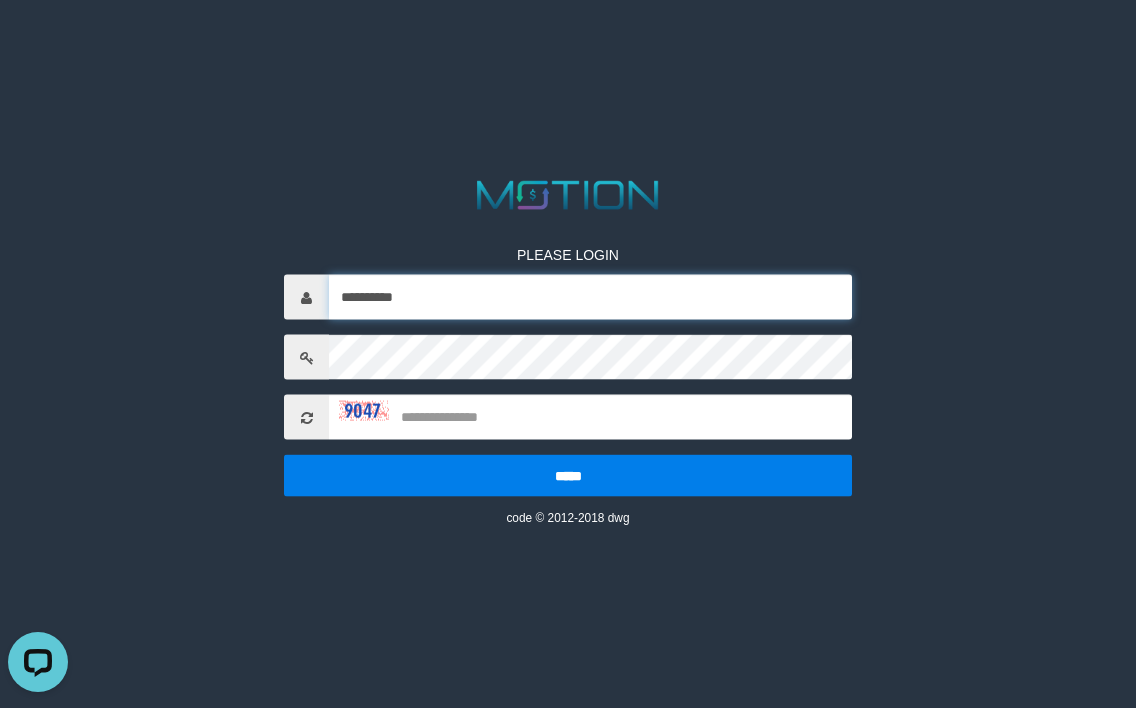 scroll, scrollTop: 0, scrollLeft: 0, axis: both 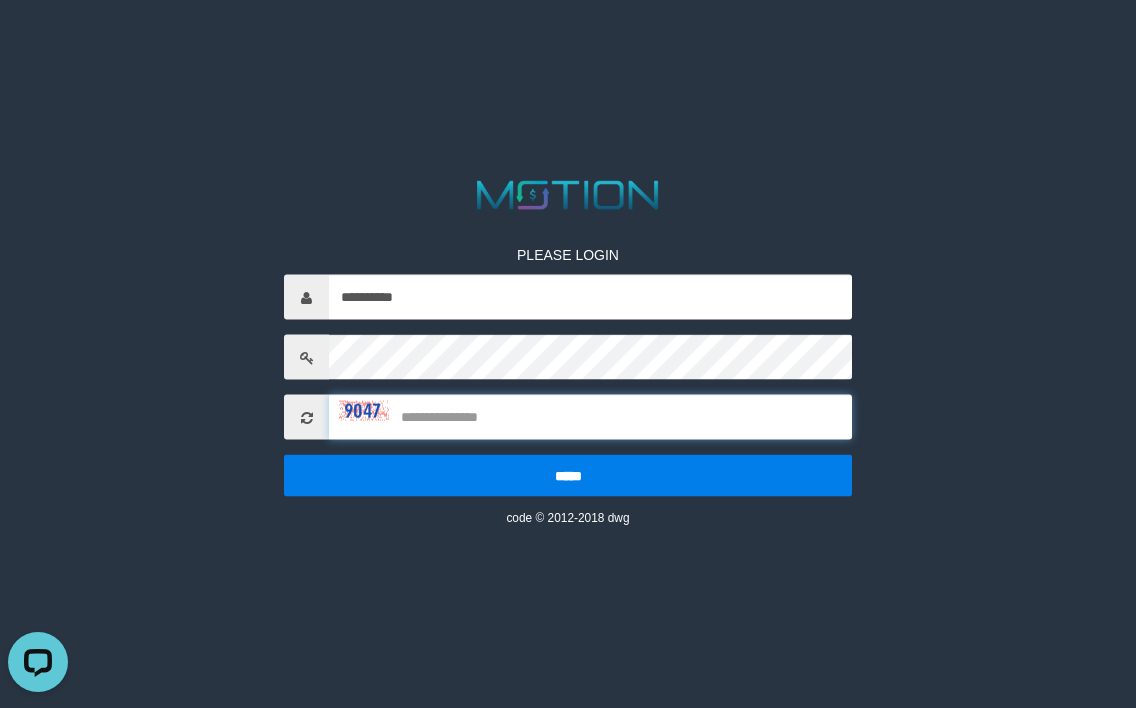 click at bounding box center [590, 417] 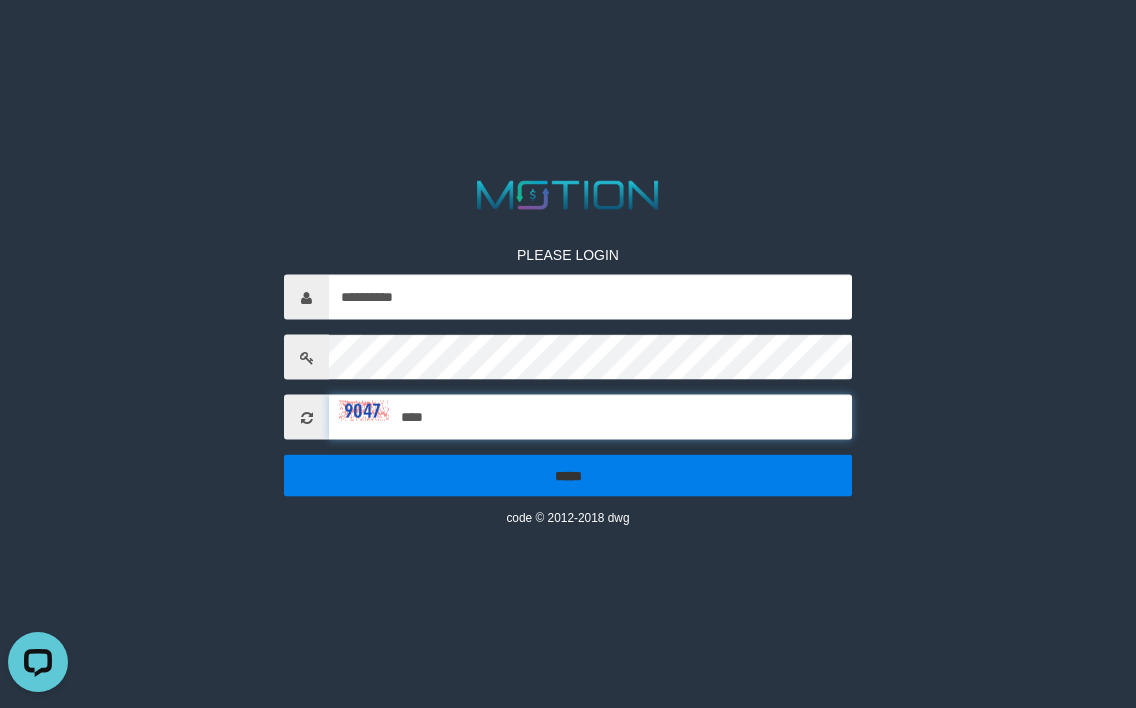 type on "****" 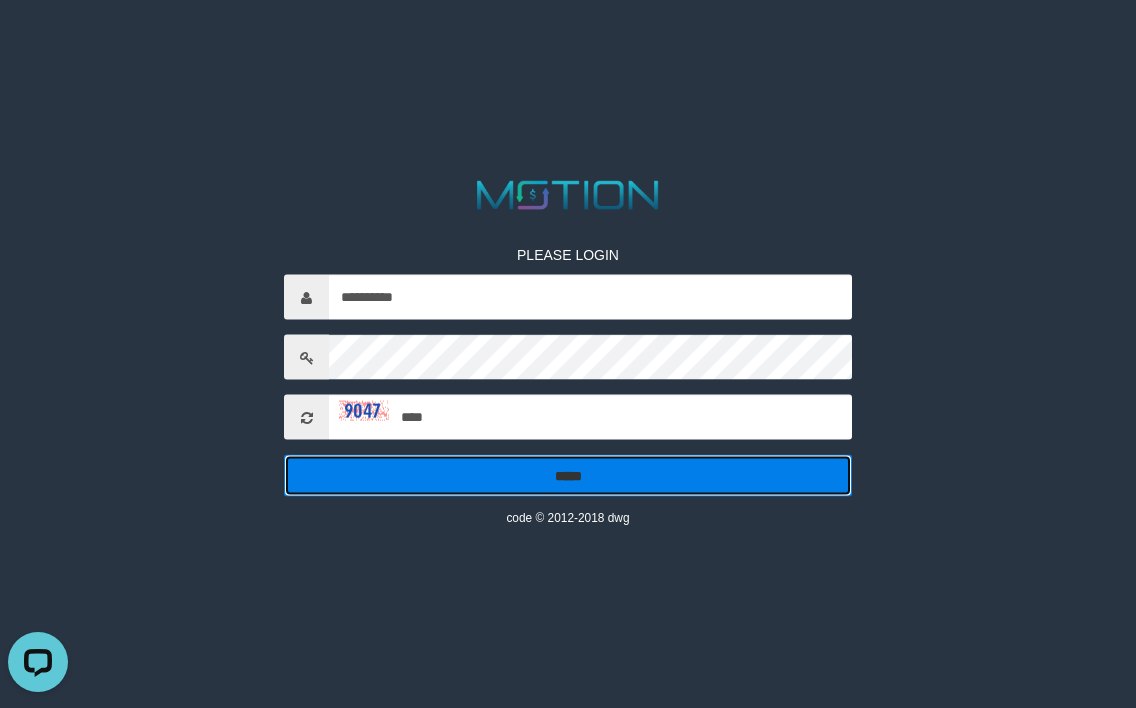 click on "*****" at bounding box center (568, 476) 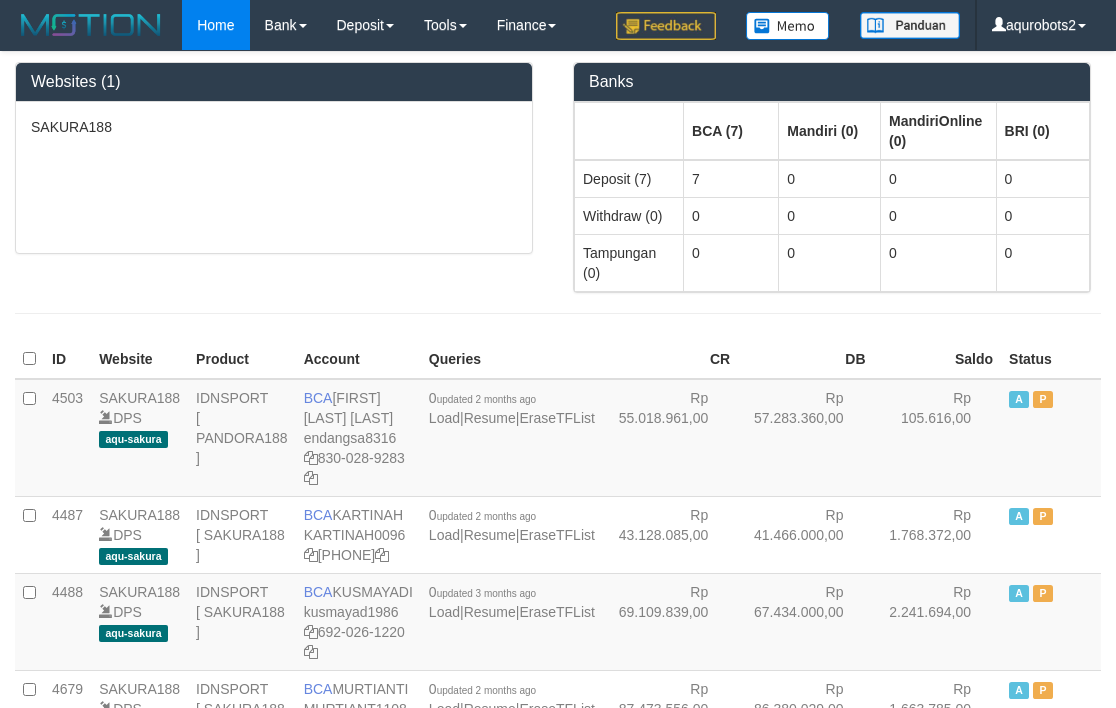 scroll, scrollTop: 0, scrollLeft: 0, axis: both 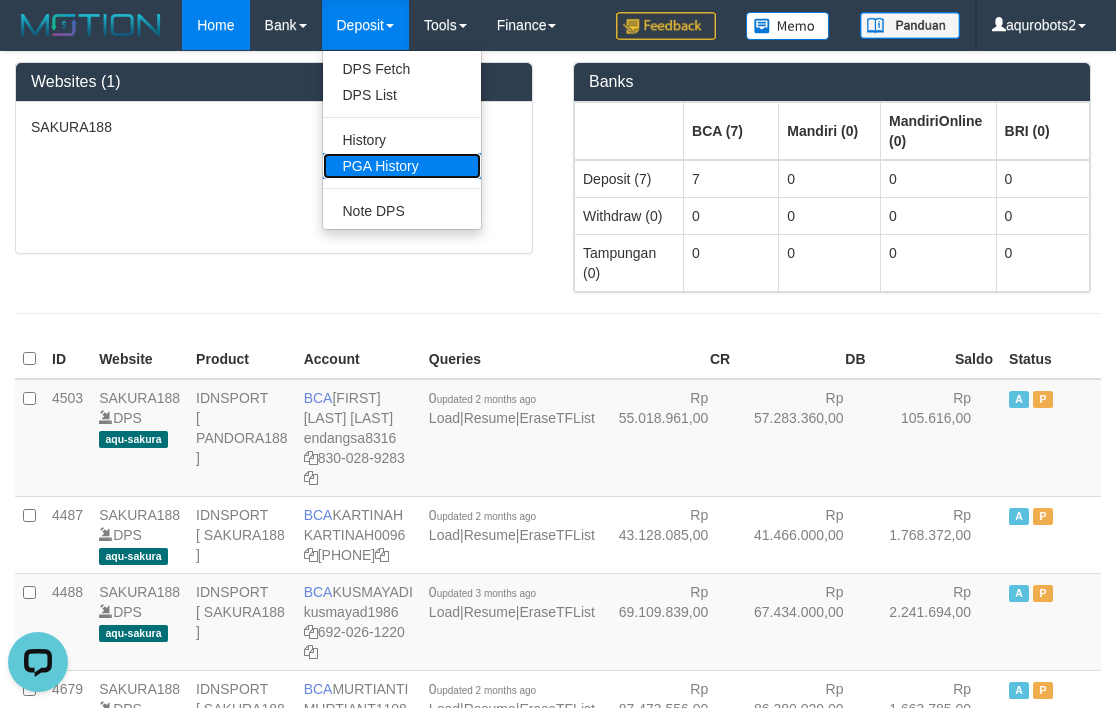 click on "PGA History" at bounding box center [402, 166] 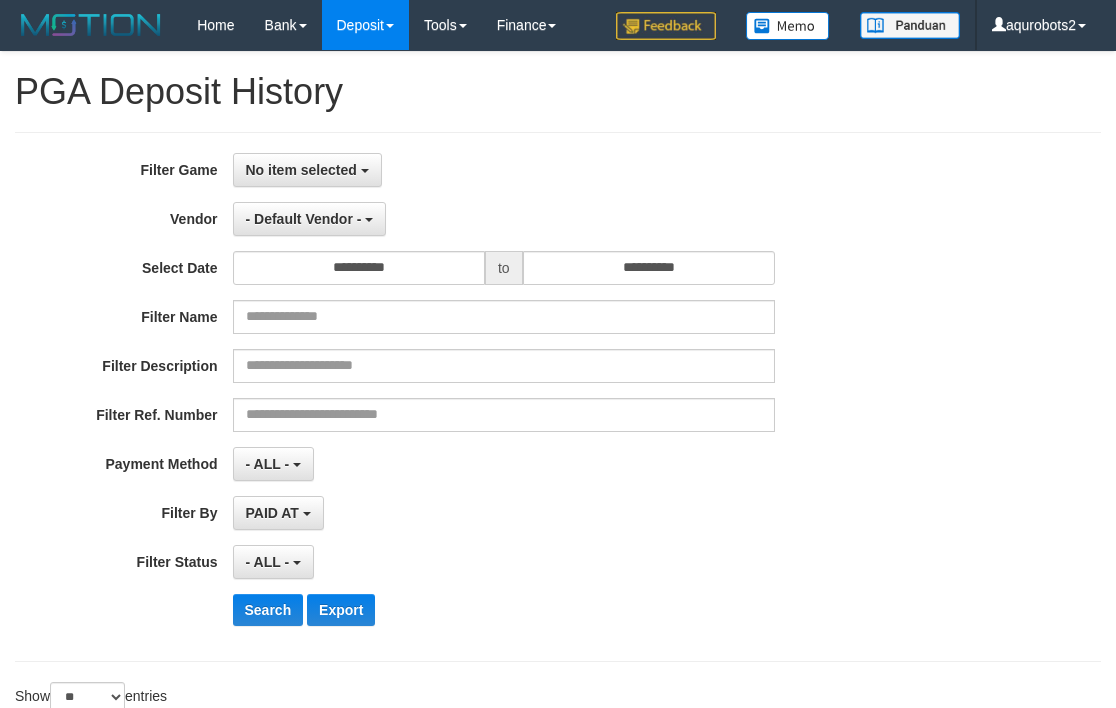 select 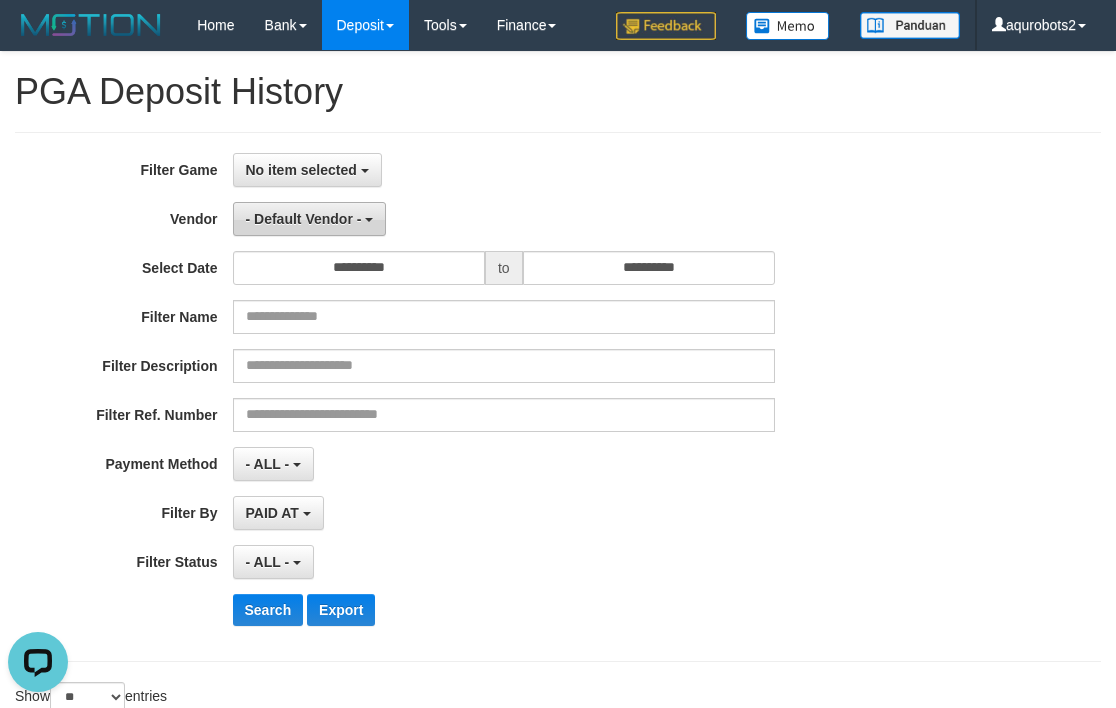scroll, scrollTop: 0, scrollLeft: 0, axis: both 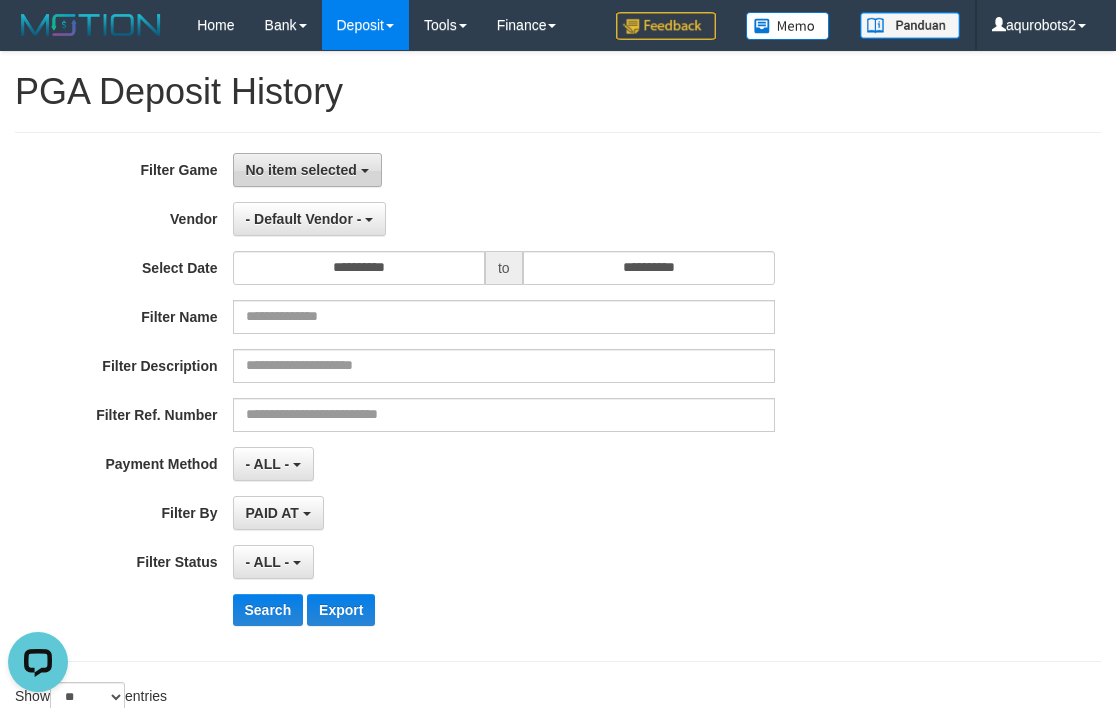 click on "No item selected" at bounding box center (307, 170) 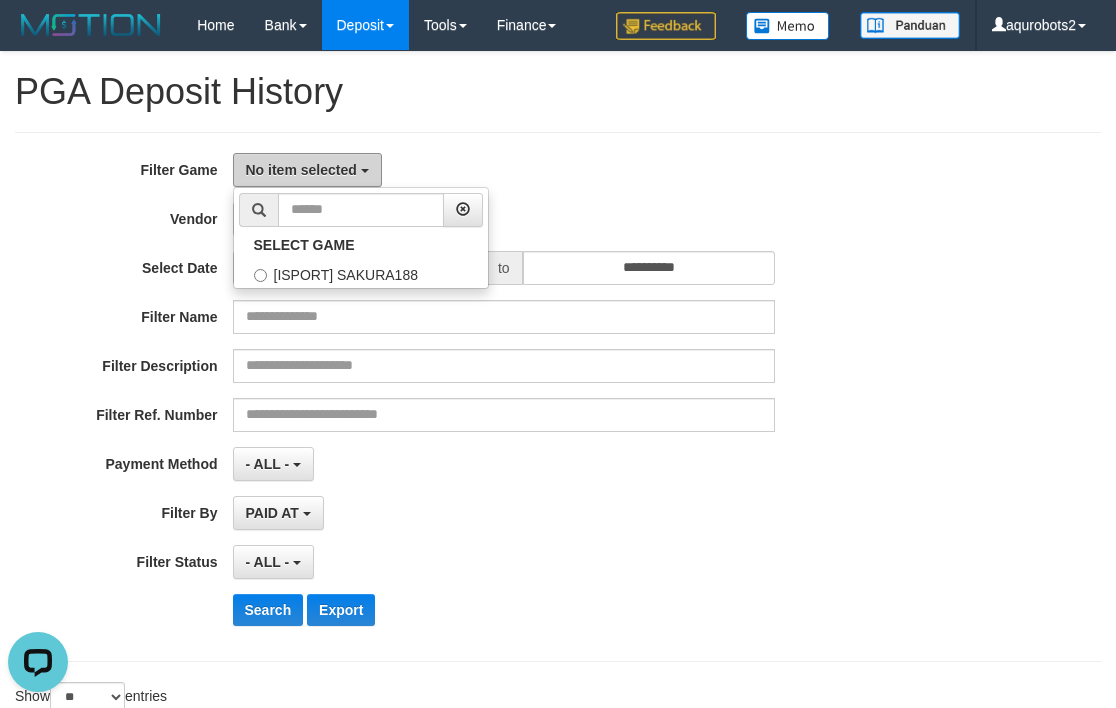 click on "No item selected" at bounding box center [301, 170] 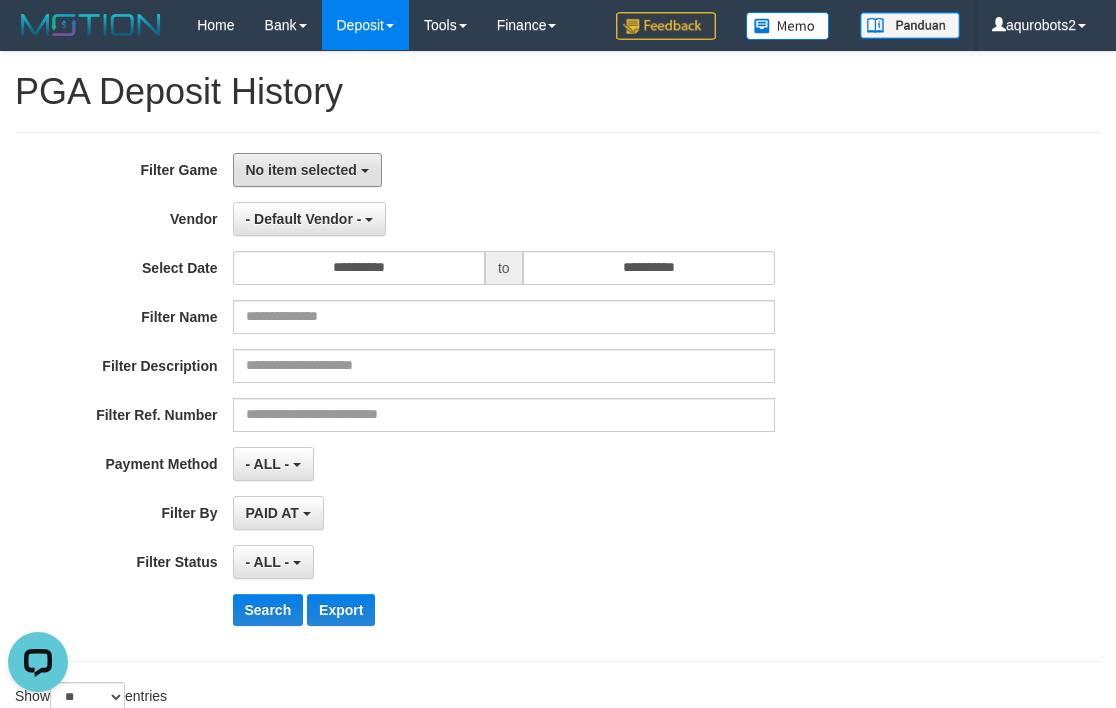 click on "No item selected" at bounding box center (307, 170) 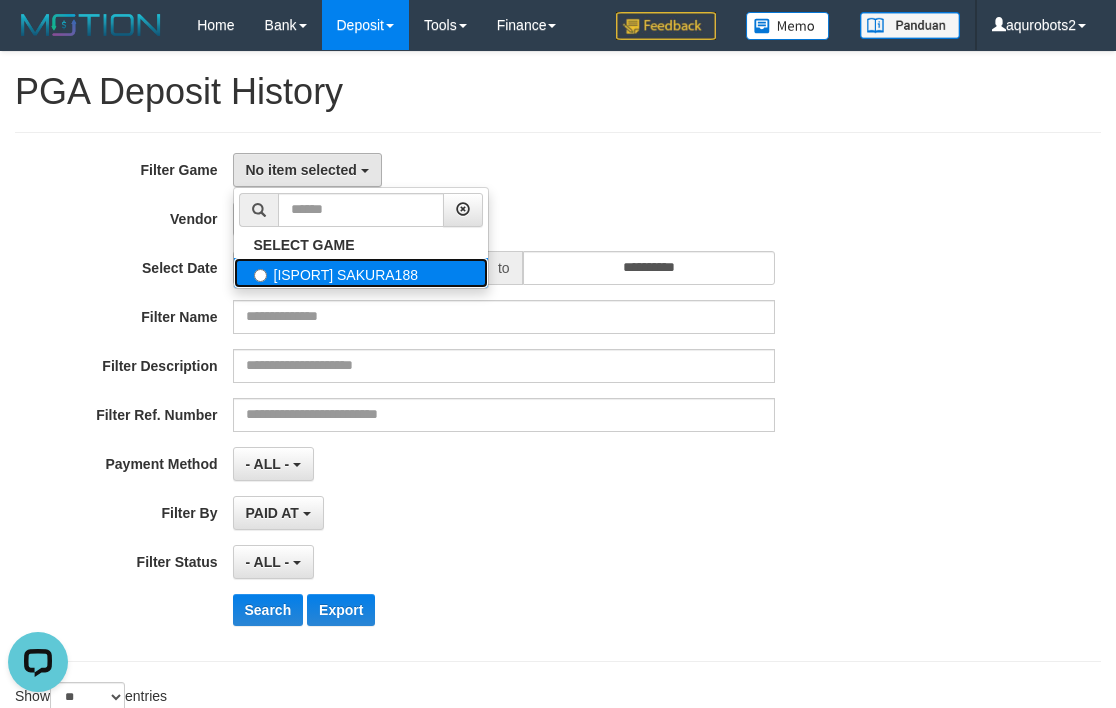 click on "[ISPORT] SAKURA188" at bounding box center (361, 273) 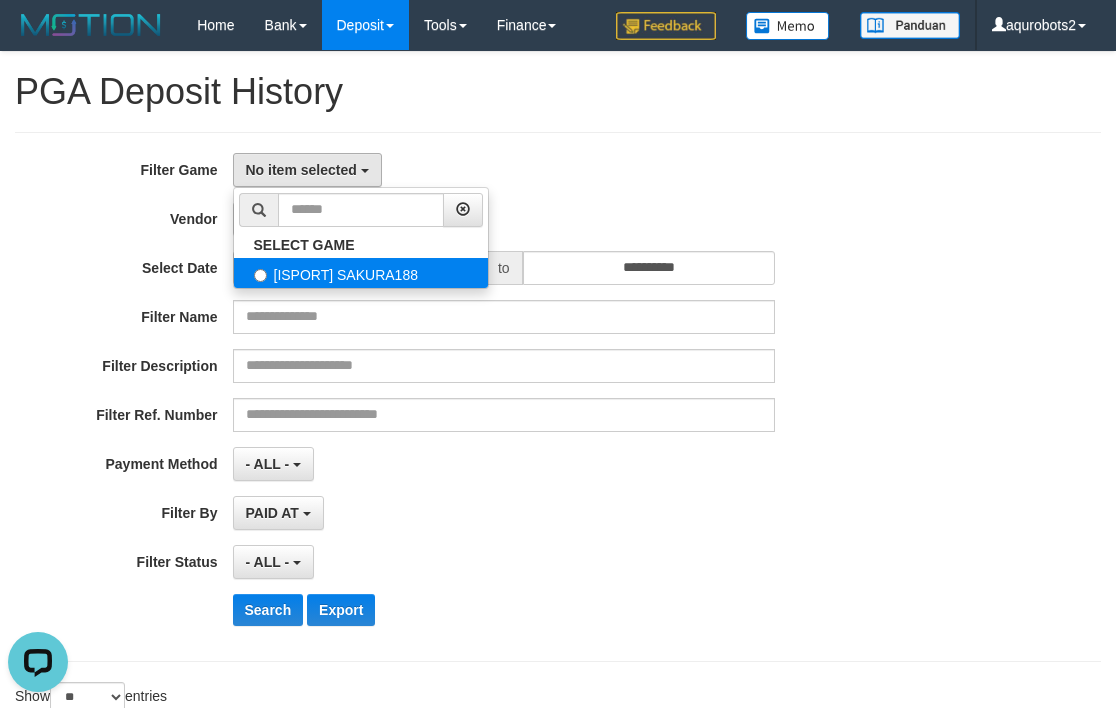 select on "***" 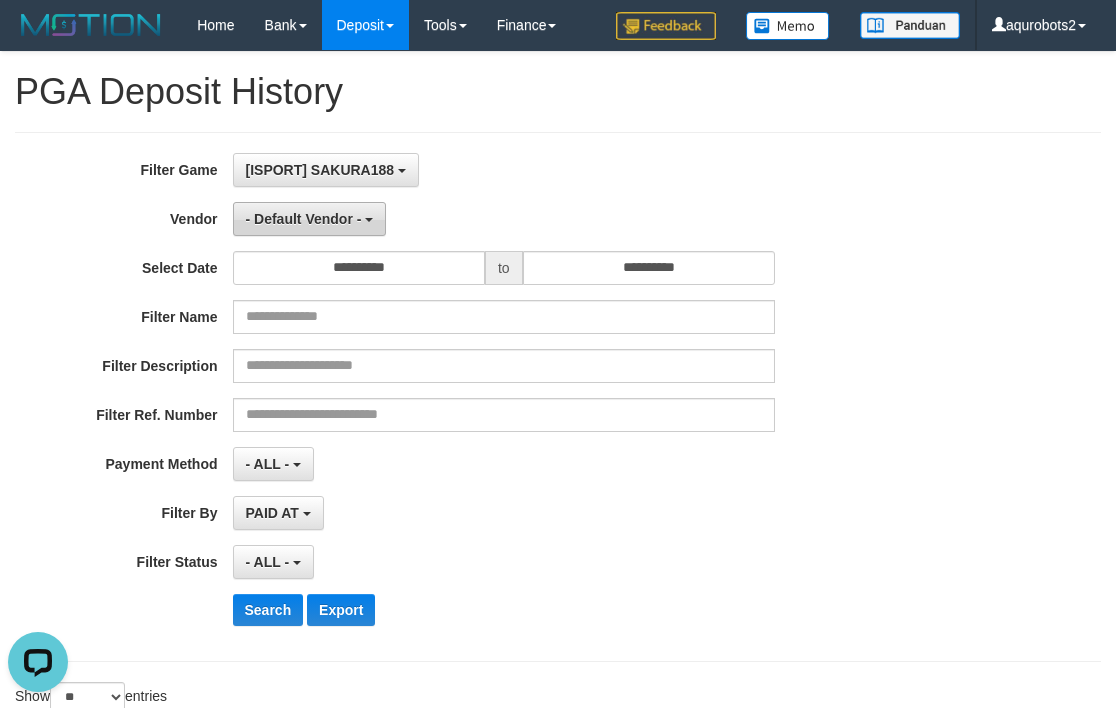 scroll, scrollTop: 17, scrollLeft: 0, axis: vertical 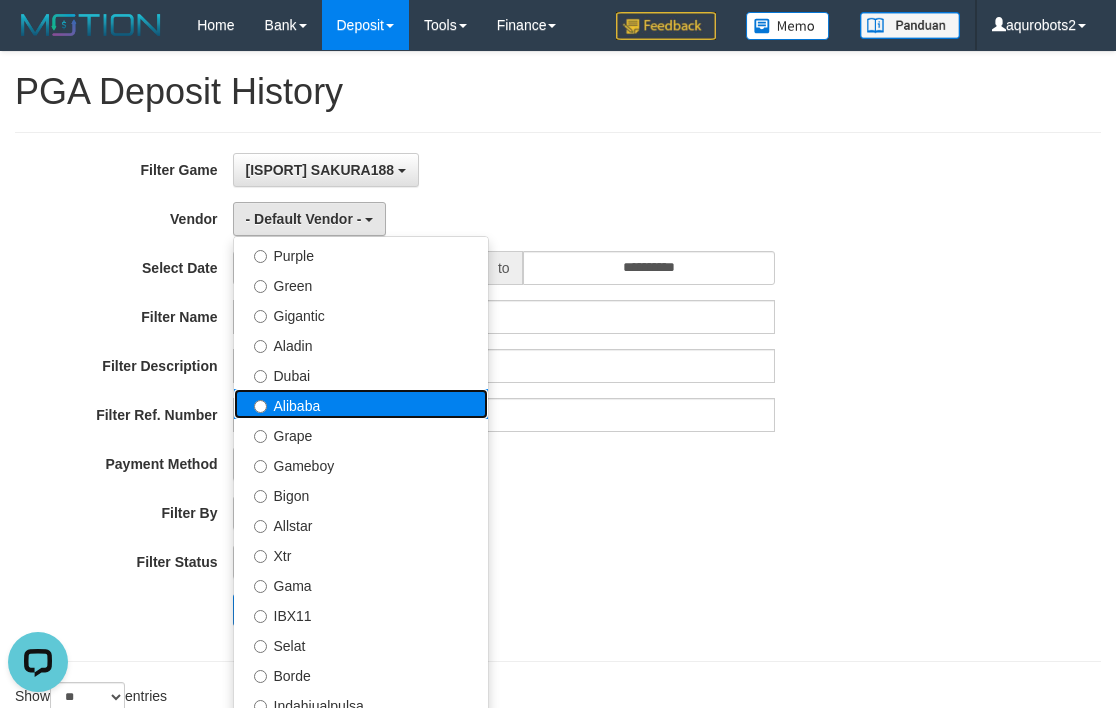click on "Alibaba" at bounding box center [361, 404] 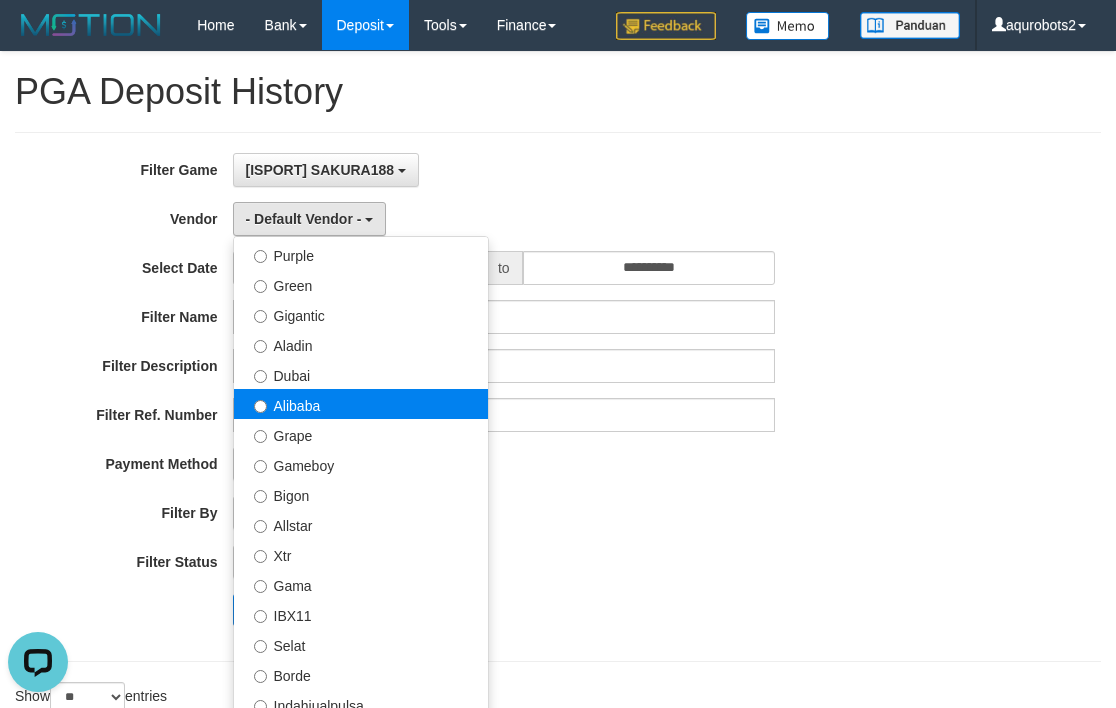 select on "**********" 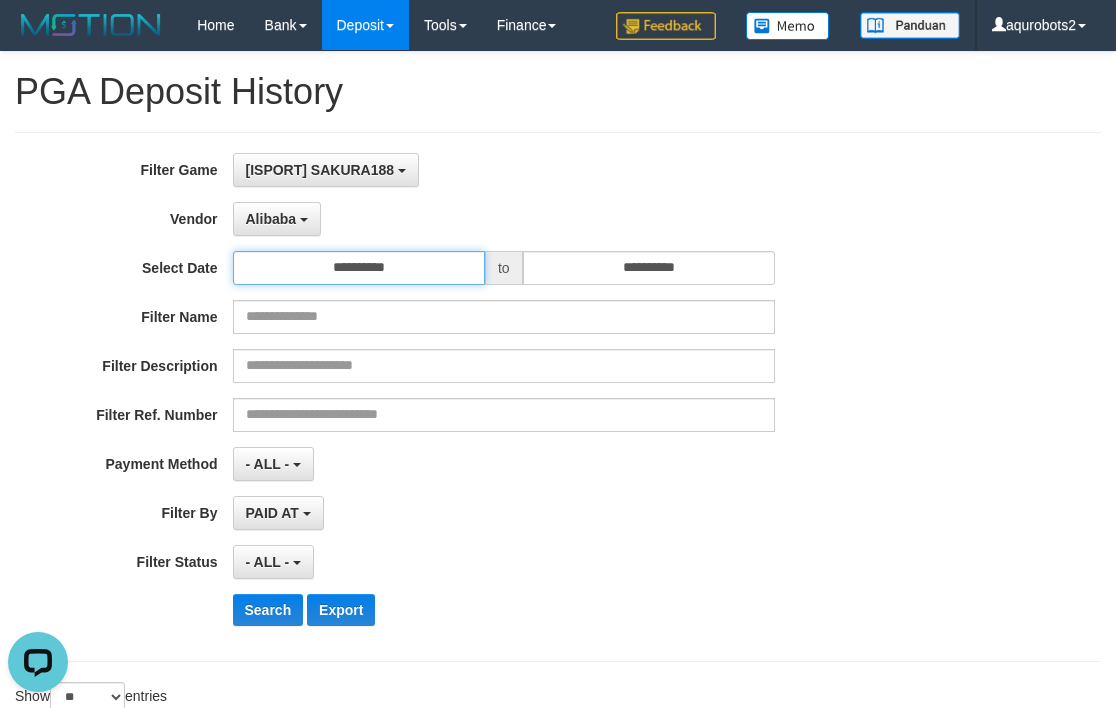 click on "**********" at bounding box center (359, 268) 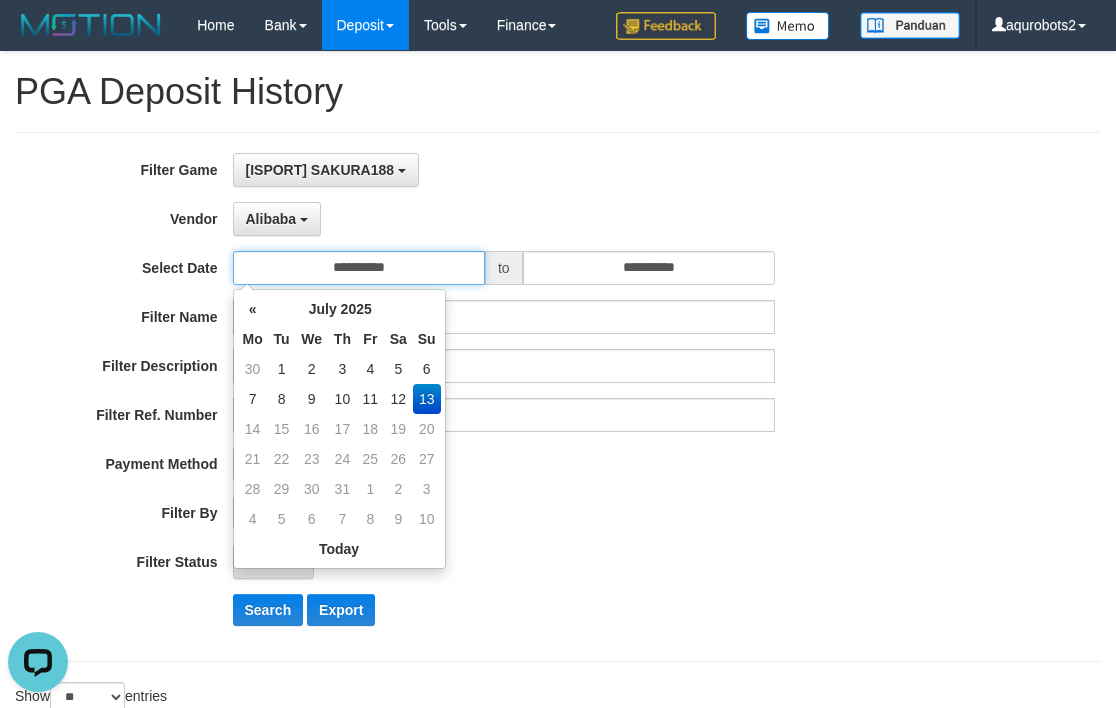 click on "**********" at bounding box center (359, 268) 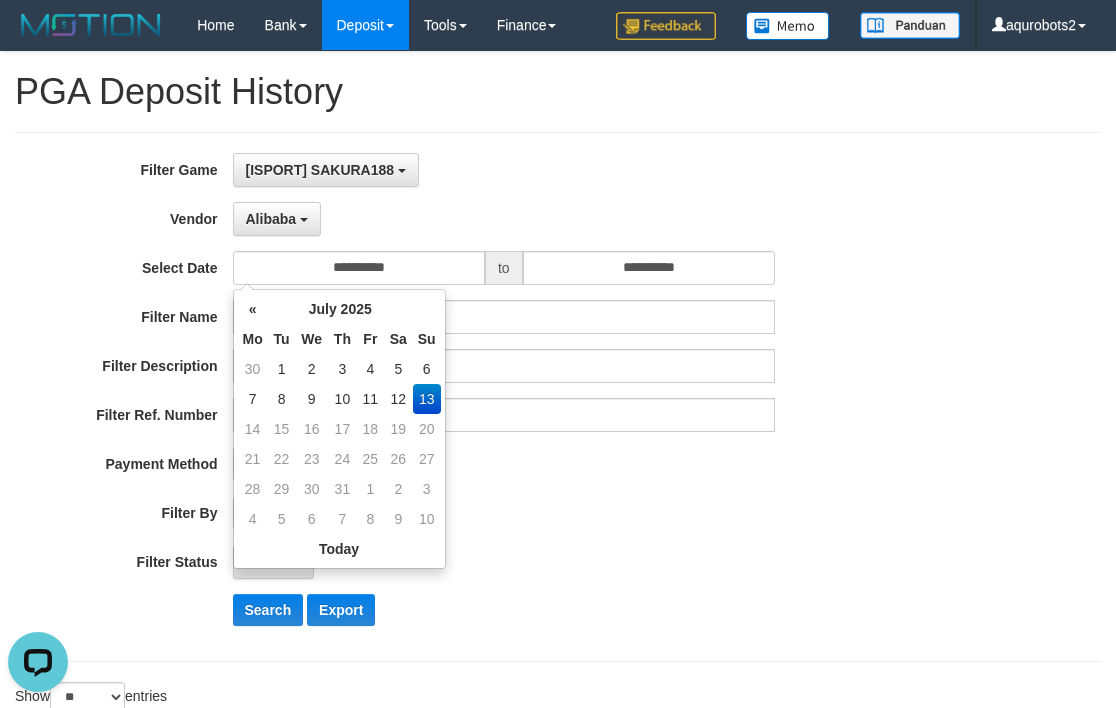 click on "[ISPORT] SAKURA188
SELECT GAME
[ISPORT] SAKURA188" at bounding box center (504, 170) 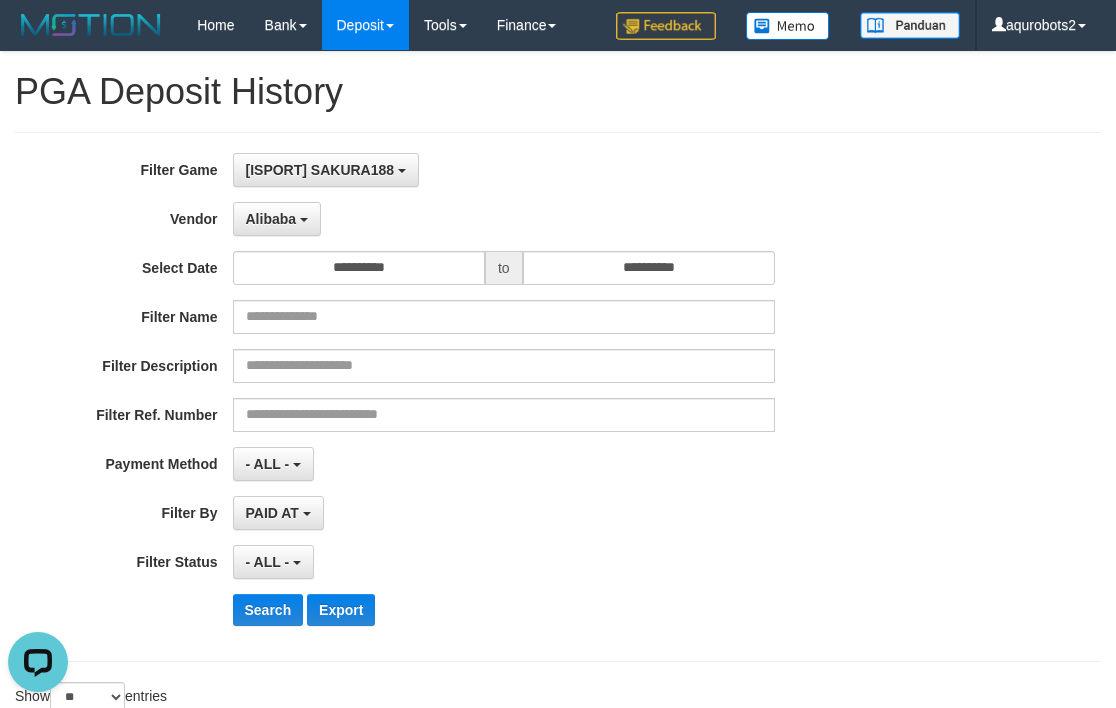 click on "**********" at bounding box center [465, 397] 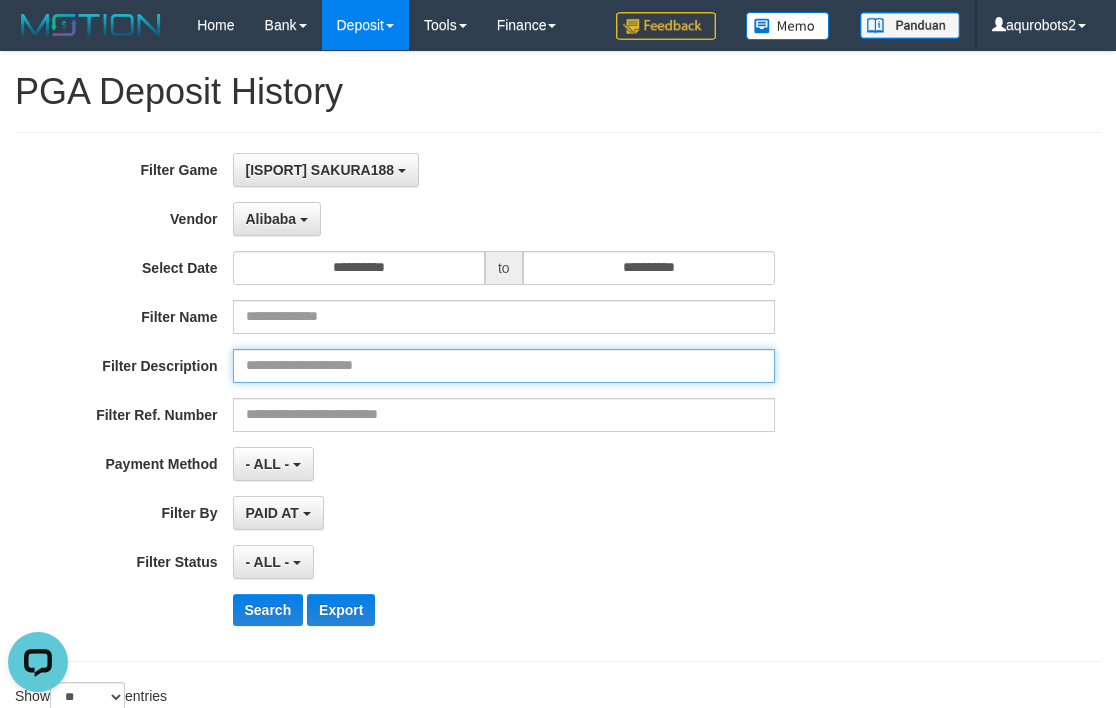 click at bounding box center [504, 366] 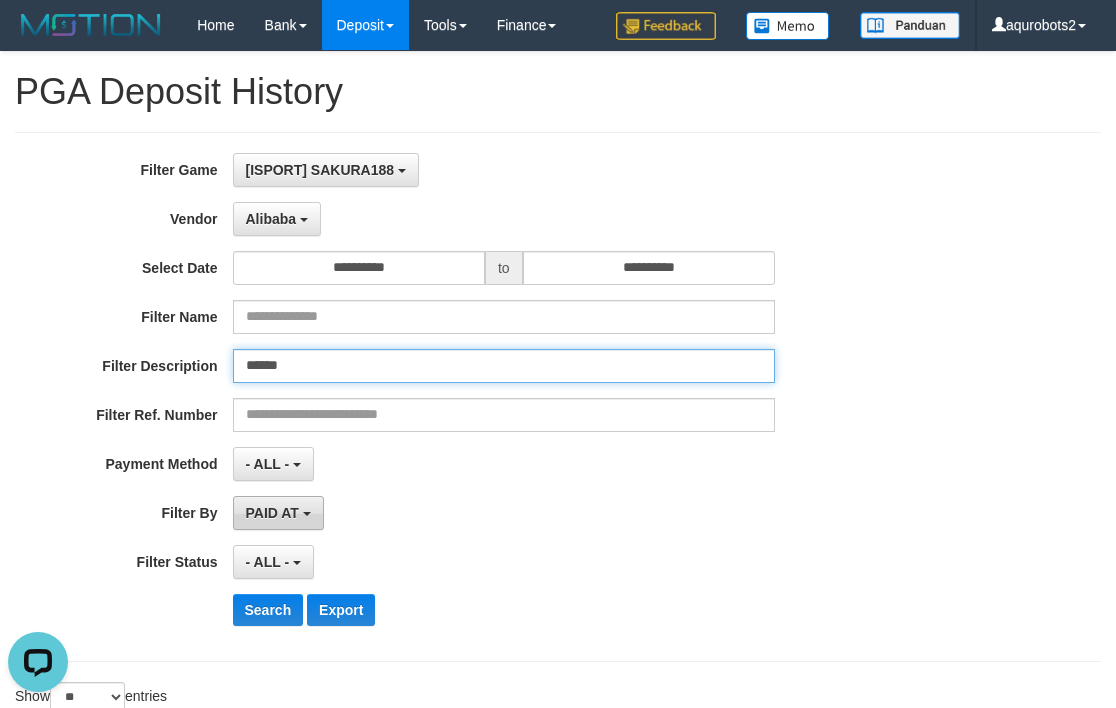 type on "******" 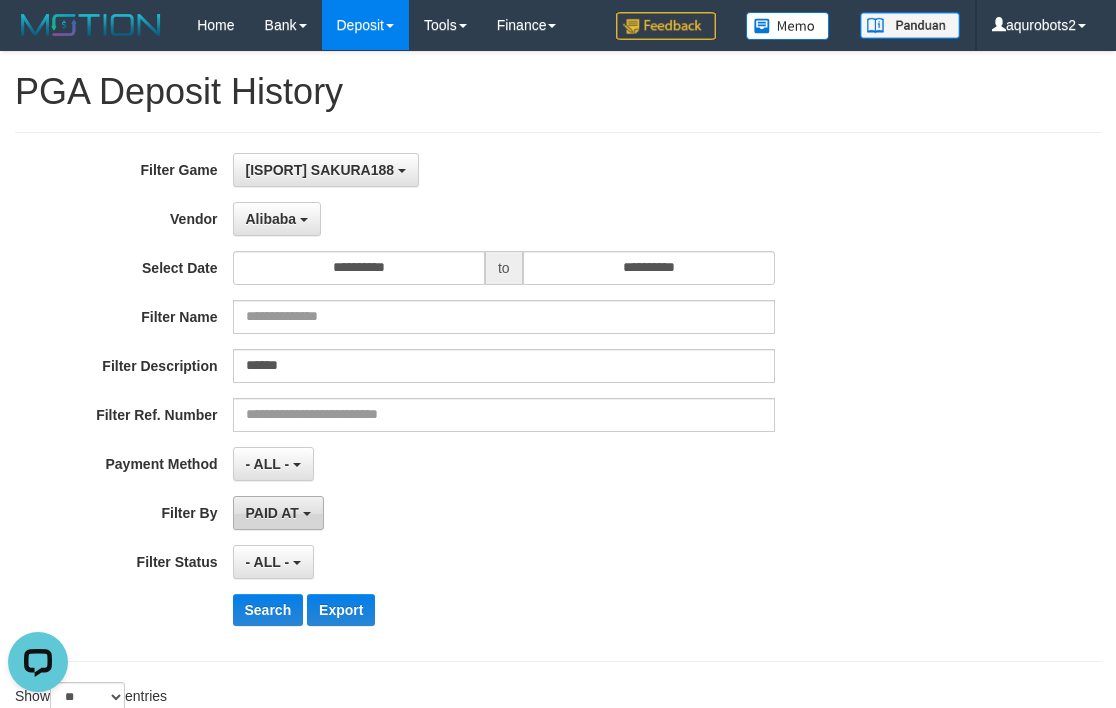 click on "PAID AT" at bounding box center [272, 513] 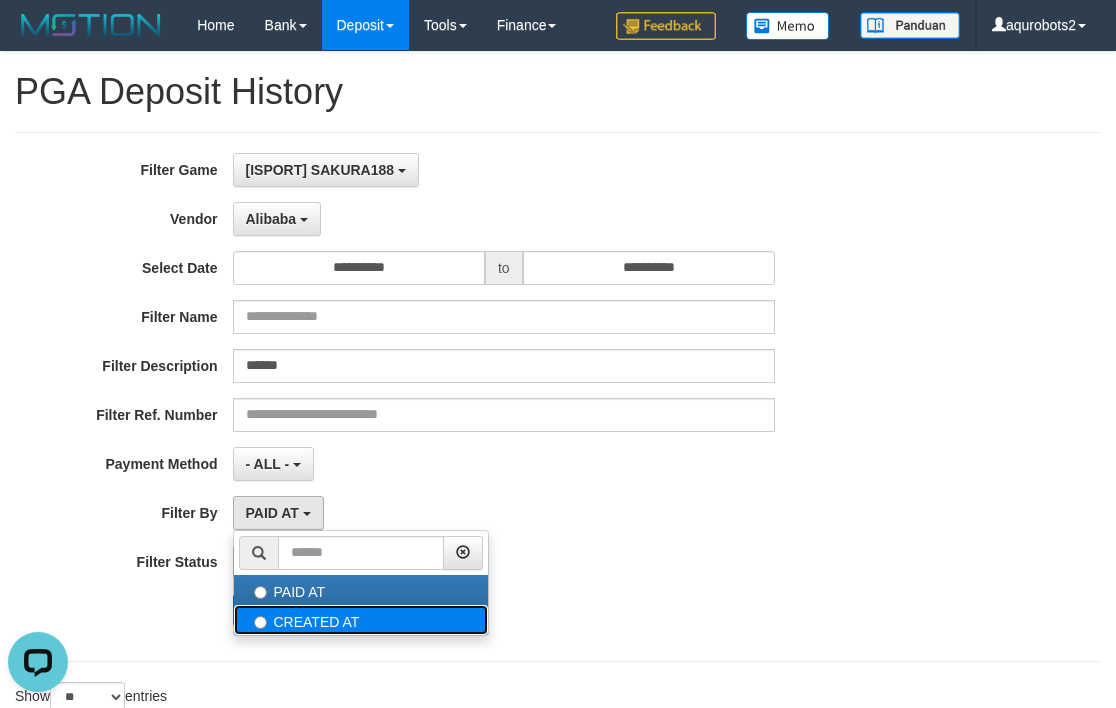 click on "CREATED AT" at bounding box center [361, 620] 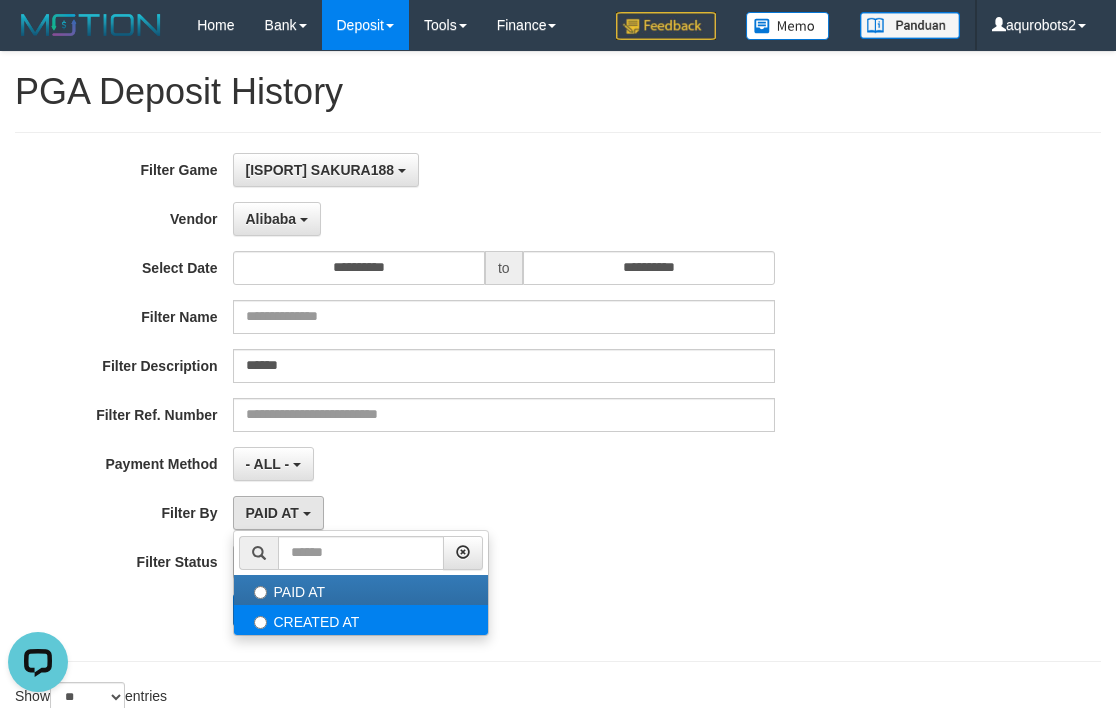select on "*" 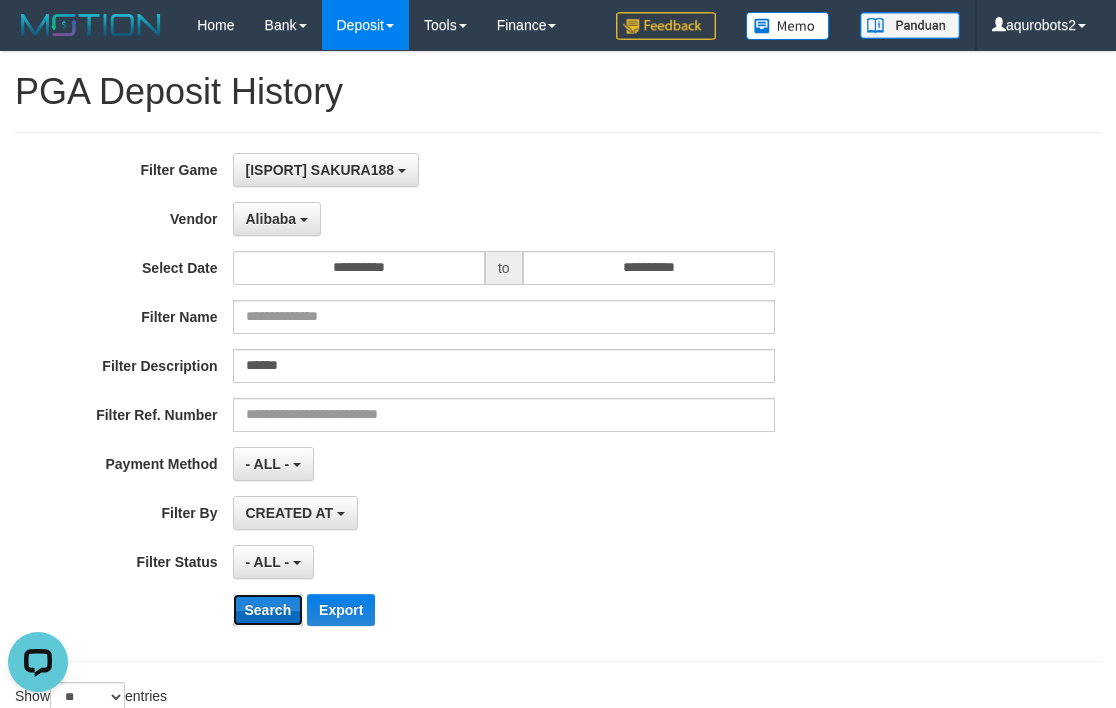 click on "Search" at bounding box center (268, 610) 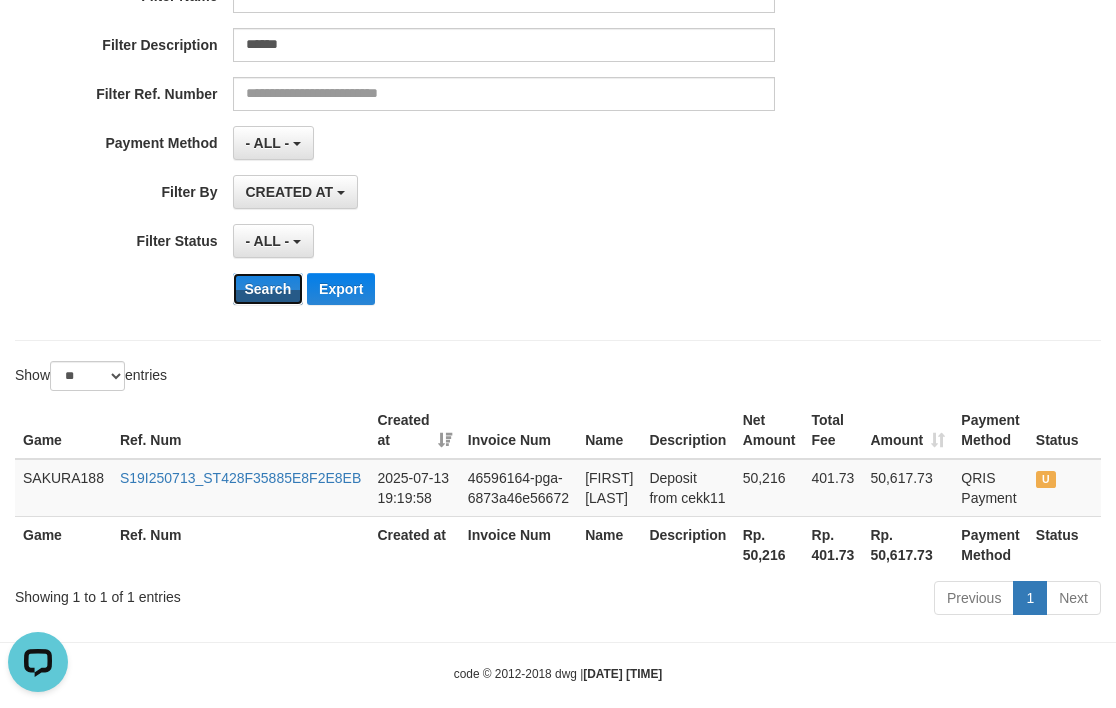 scroll, scrollTop: 370, scrollLeft: 0, axis: vertical 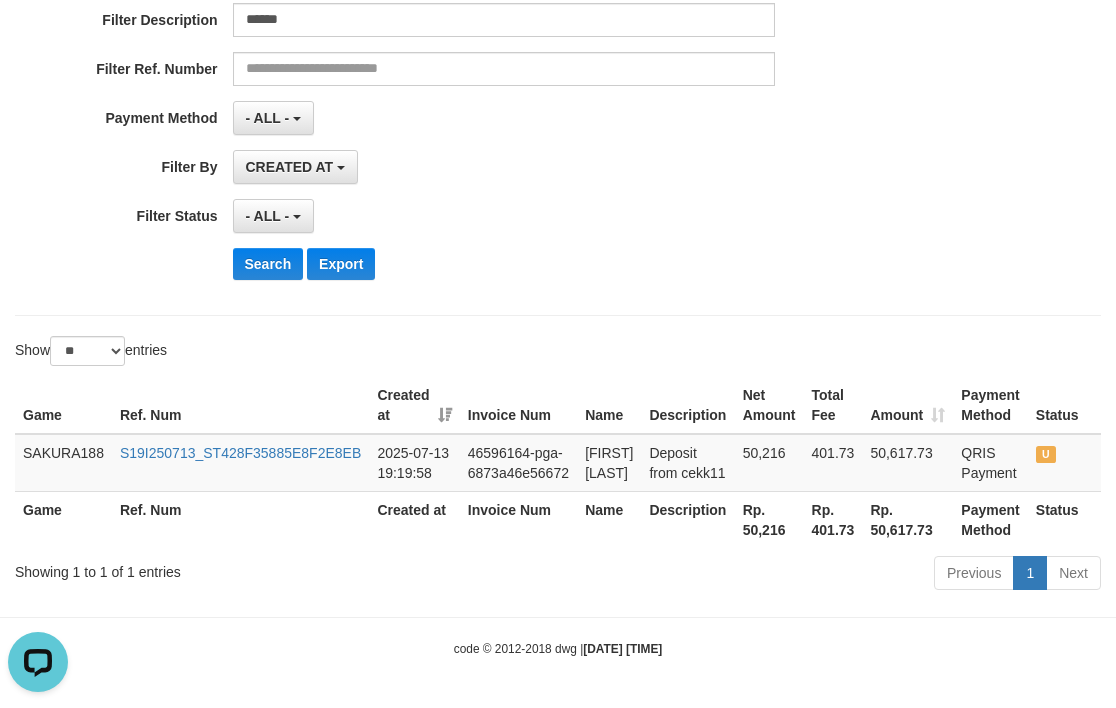 click on "**********" at bounding box center (465, 51) 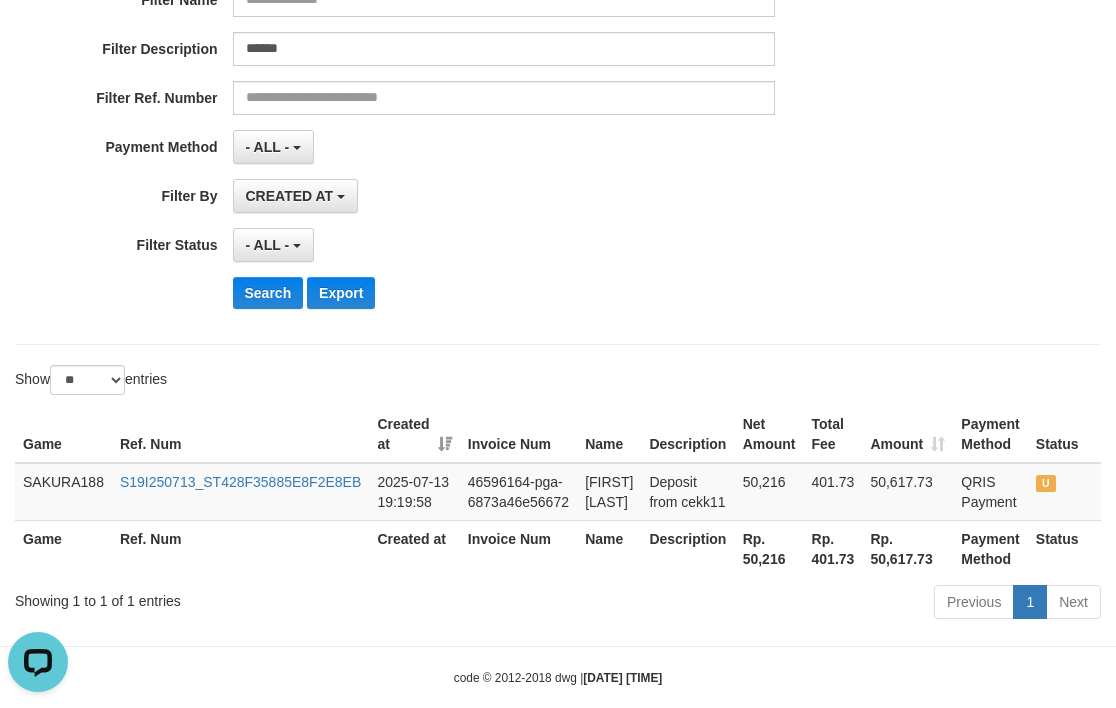 scroll, scrollTop: 370, scrollLeft: 0, axis: vertical 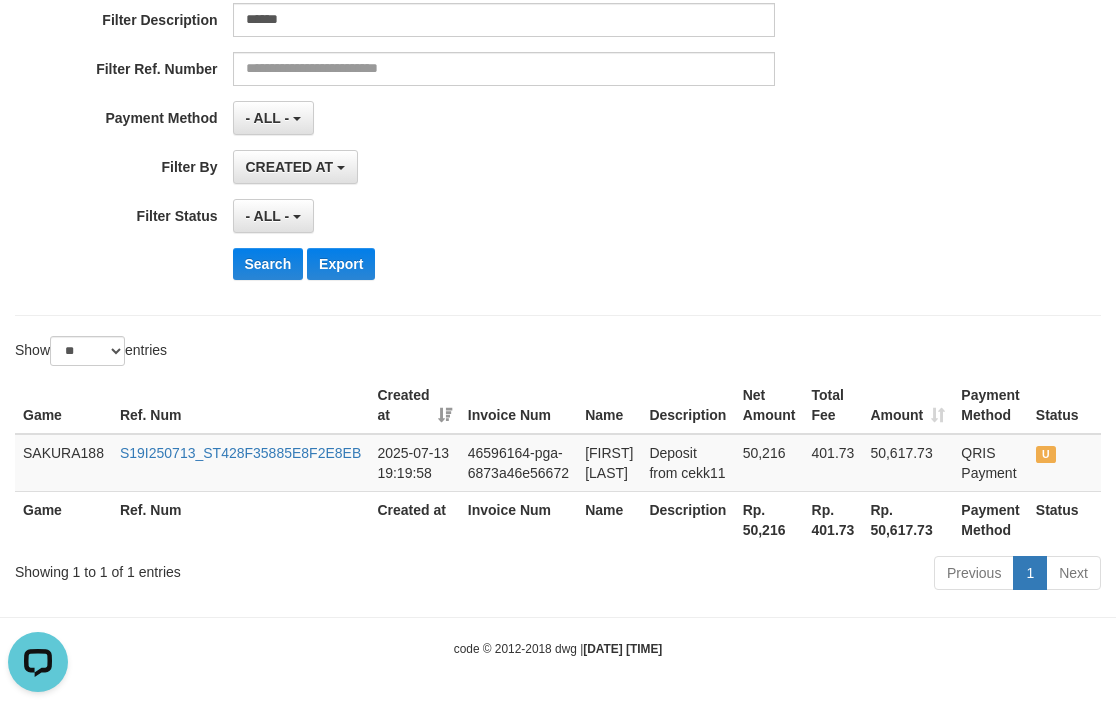 click on "**********" at bounding box center (558, 51) 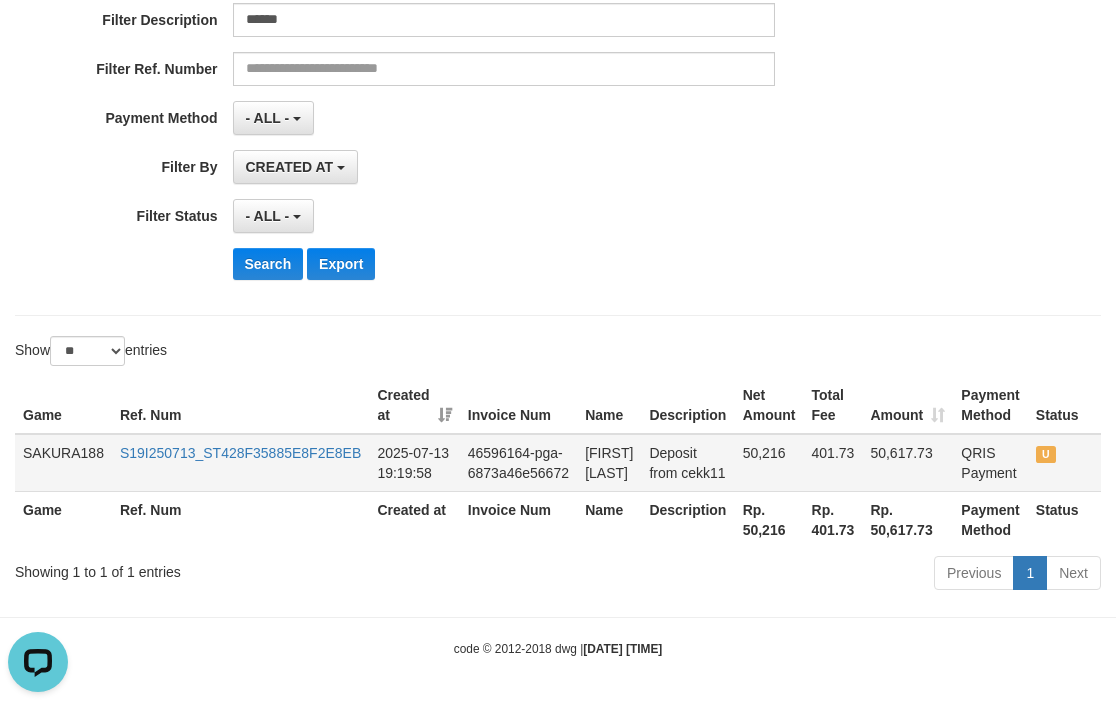 click on "S19I250713_ST428F35885E8F2E8EB" at bounding box center [240, 463] 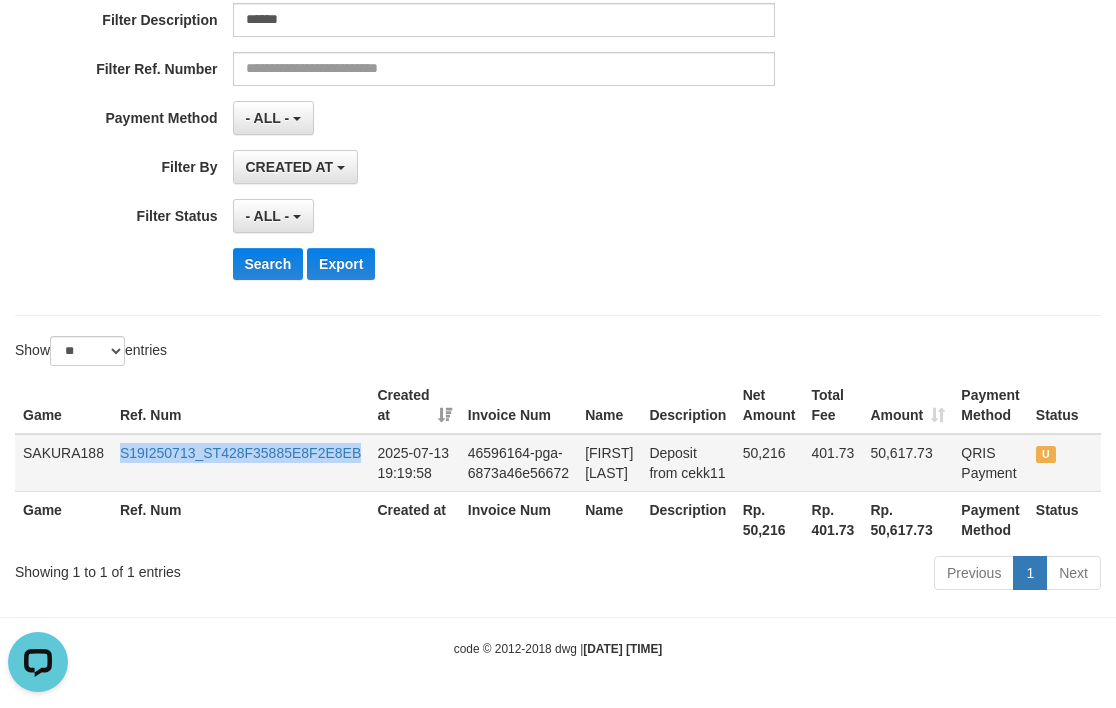 click on "S19I250713_ST428F35885E8F2E8EB" at bounding box center [240, 463] 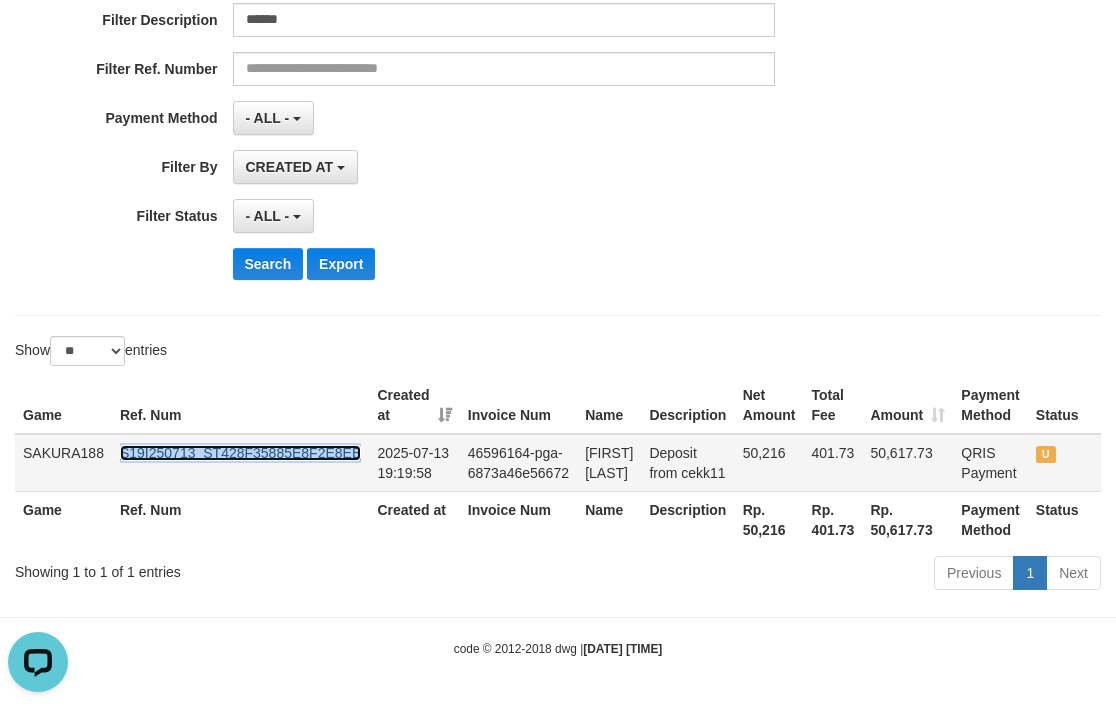 click on "S19I250713_ST428F35885E8F2E8EB" at bounding box center (240, 453) 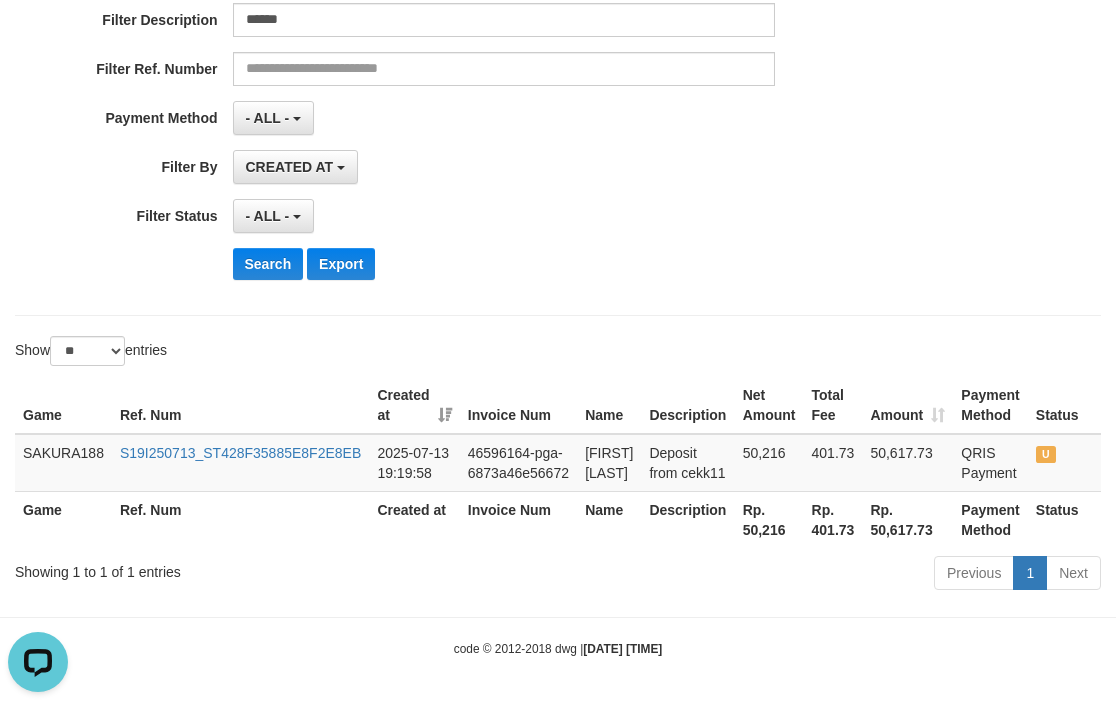 click on "Search
Export" at bounding box center [582, 264] 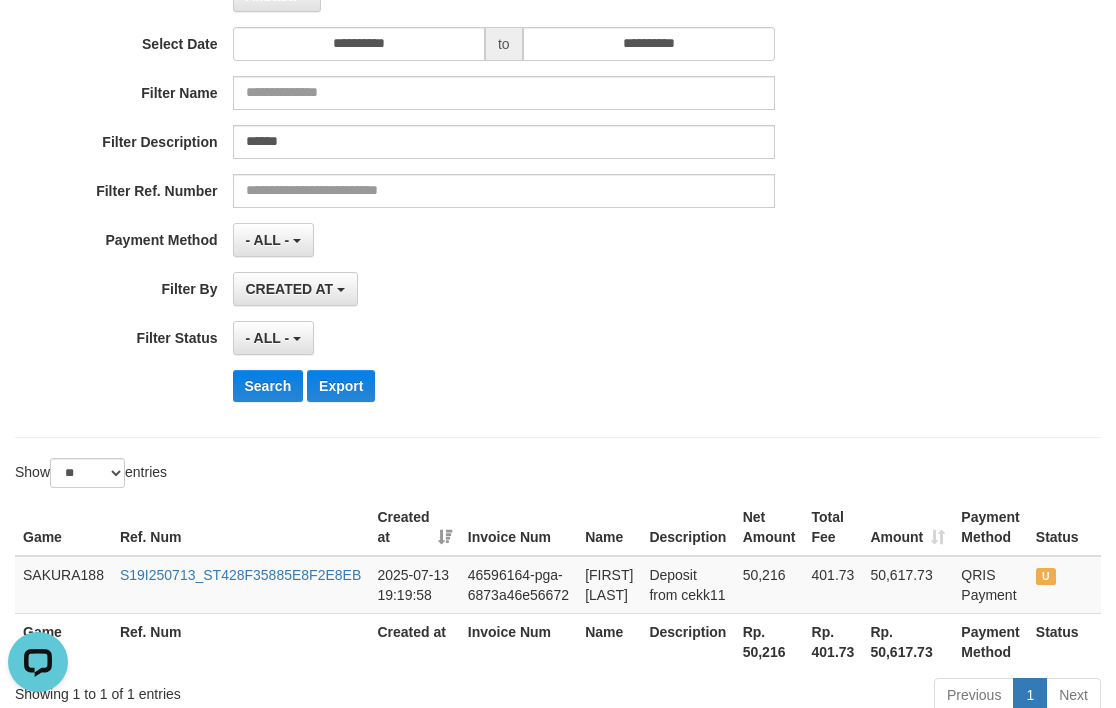 scroll, scrollTop: 0, scrollLeft: 0, axis: both 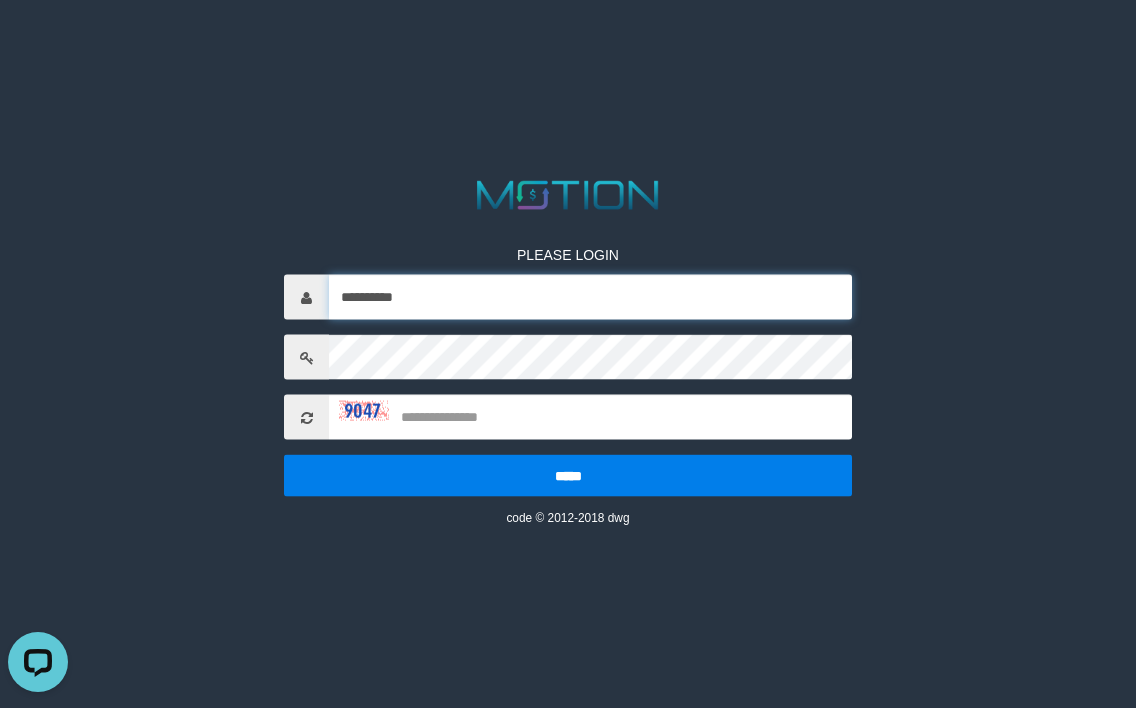 click on "**********" at bounding box center (590, 297) 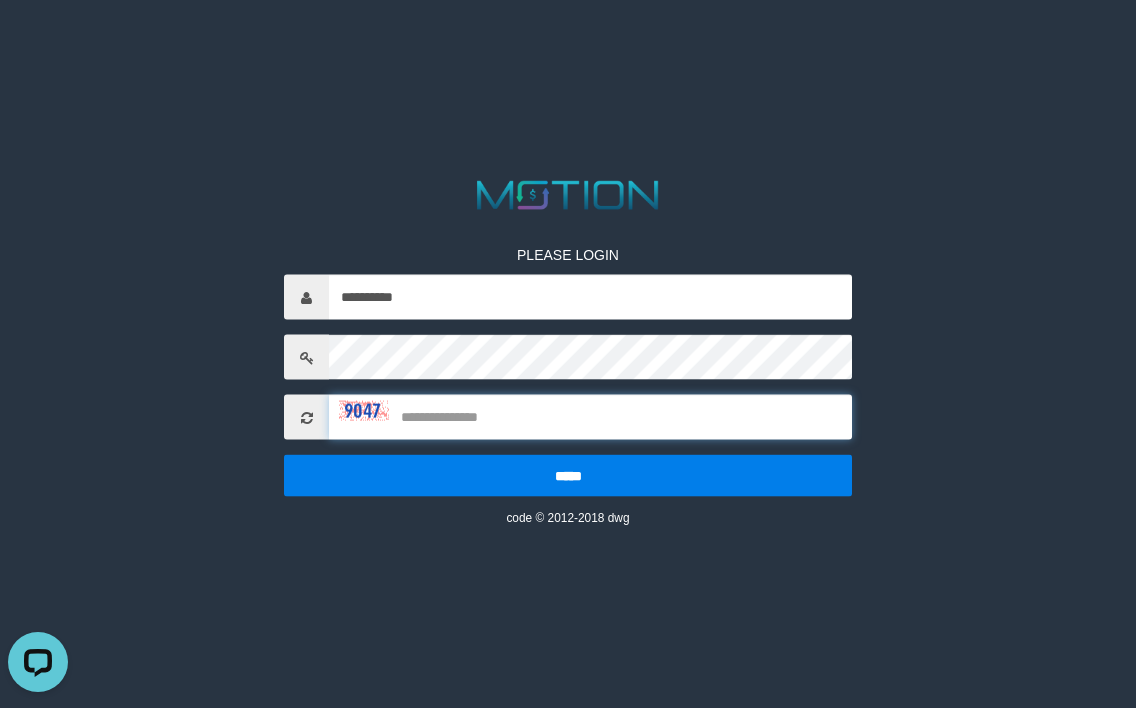 click at bounding box center [590, 417] 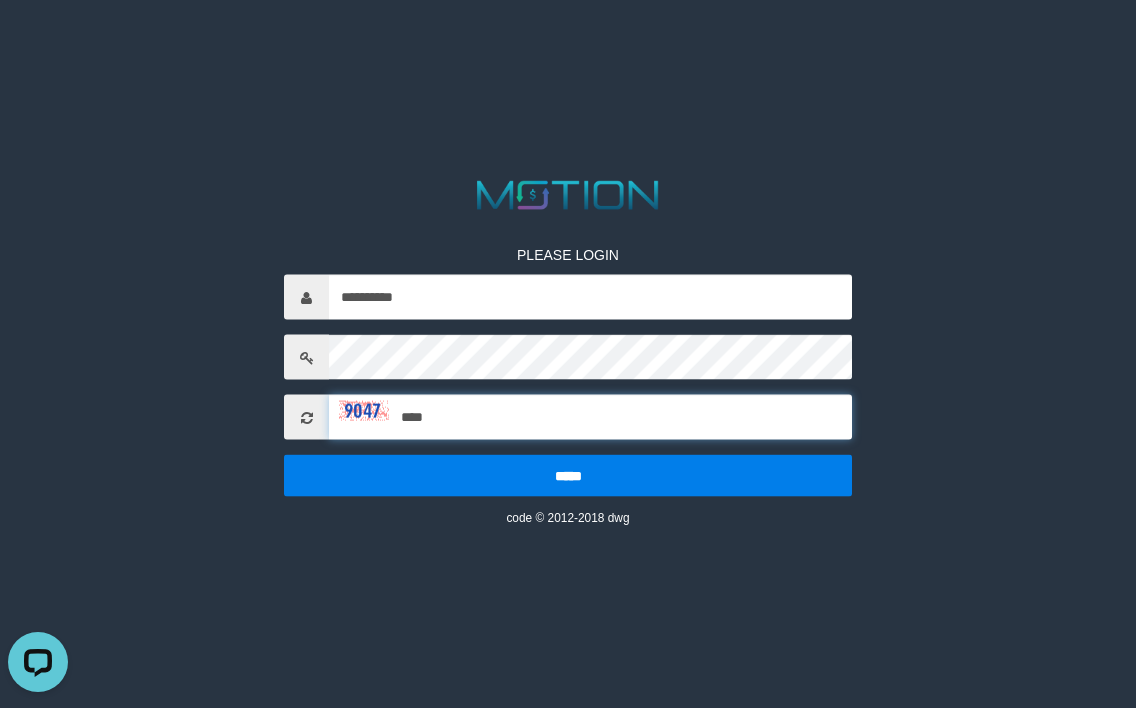 type on "****" 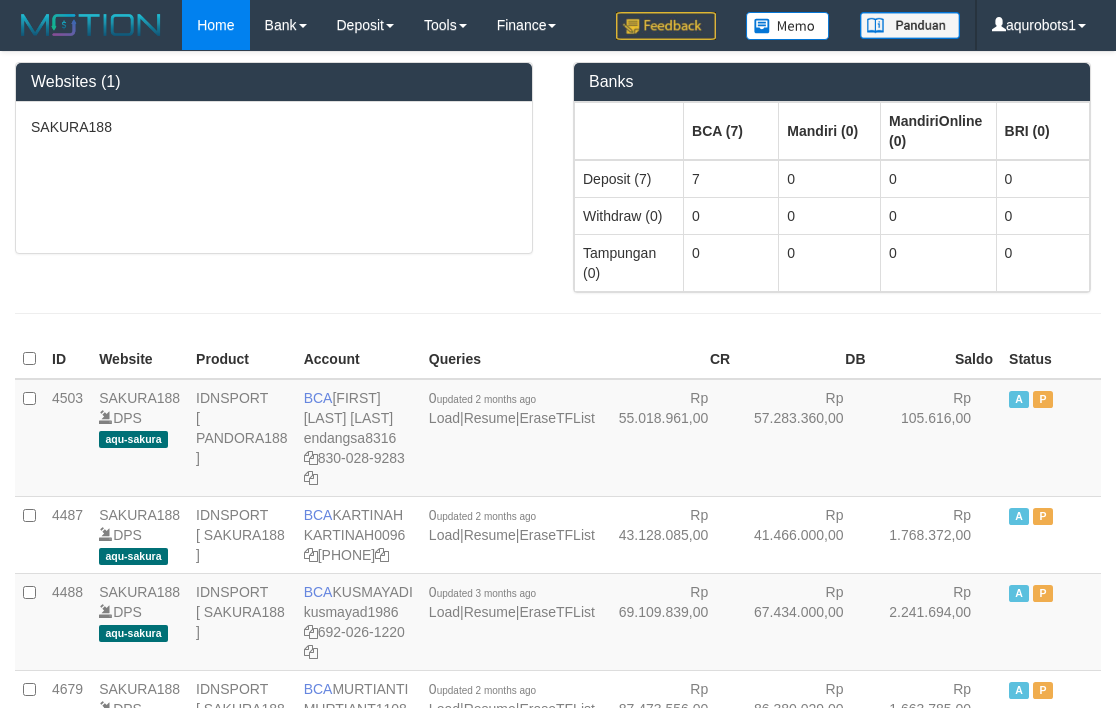 scroll, scrollTop: 0, scrollLeft: 0, axis: both 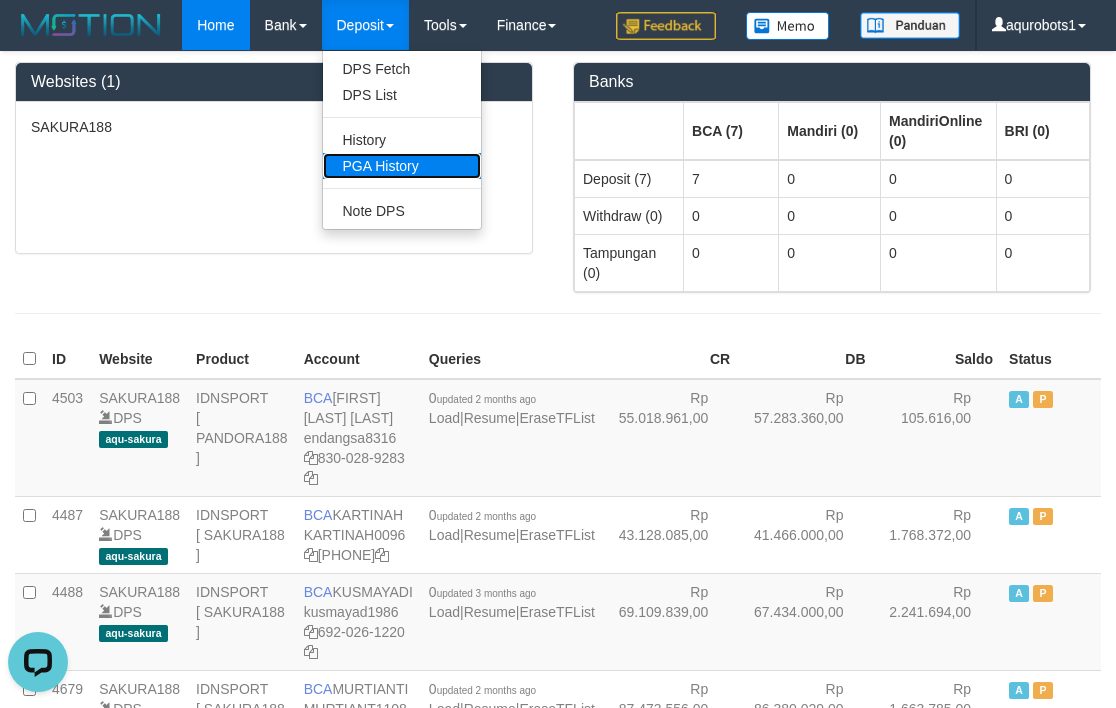 click on "PGA History" at bounding box center [402, 166] 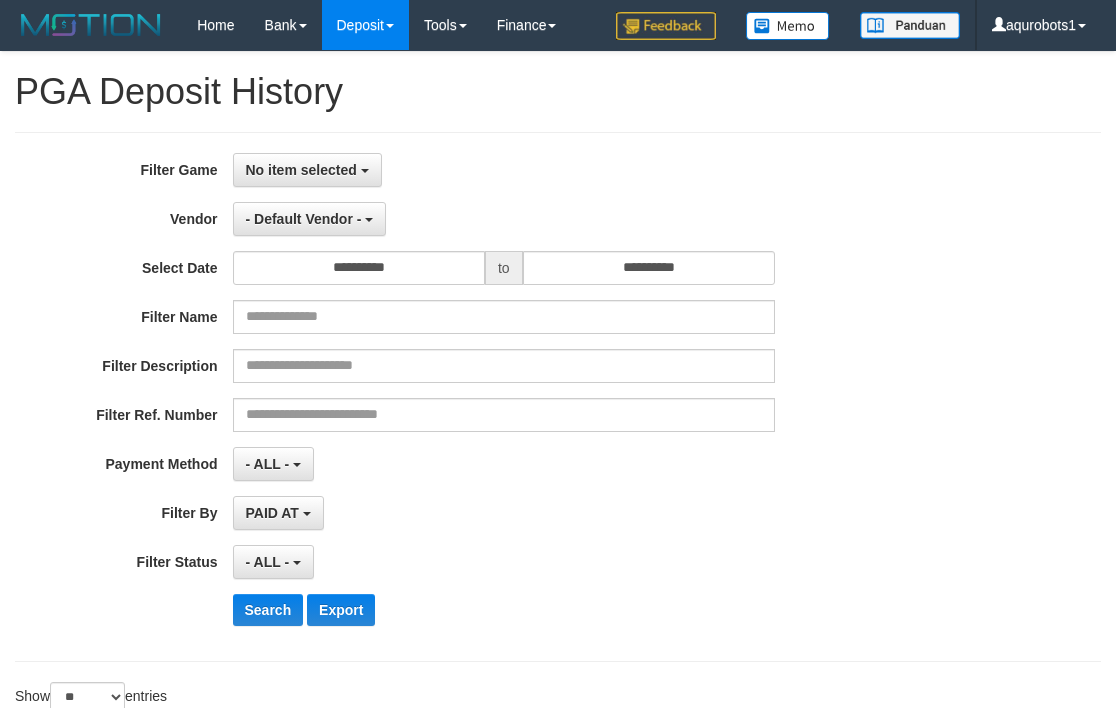 select 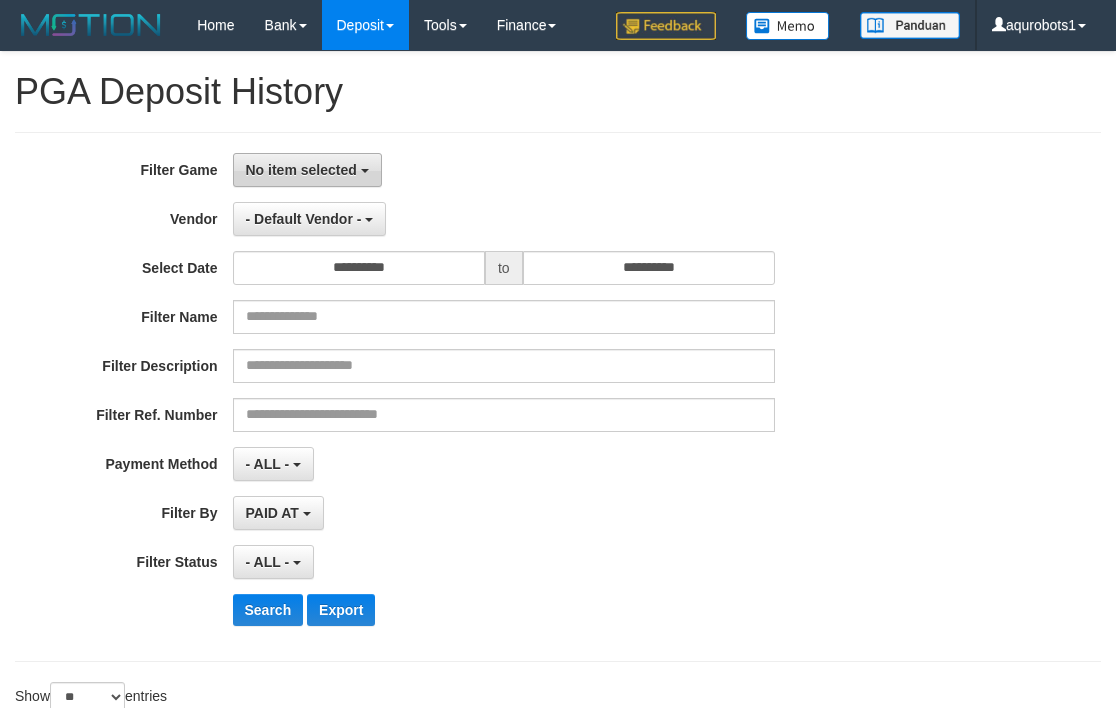 click on "No item selected" at bounding box center [301, 170] 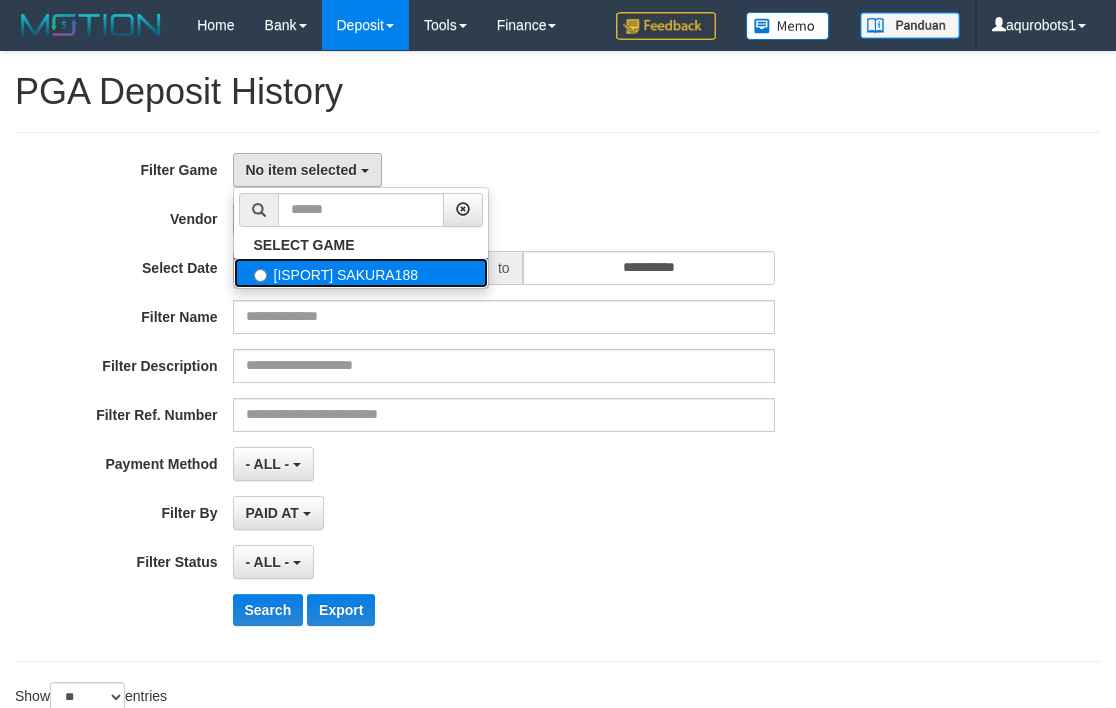 click on "[ISPORT] SAKURA188" at bounding box center [361, 273] 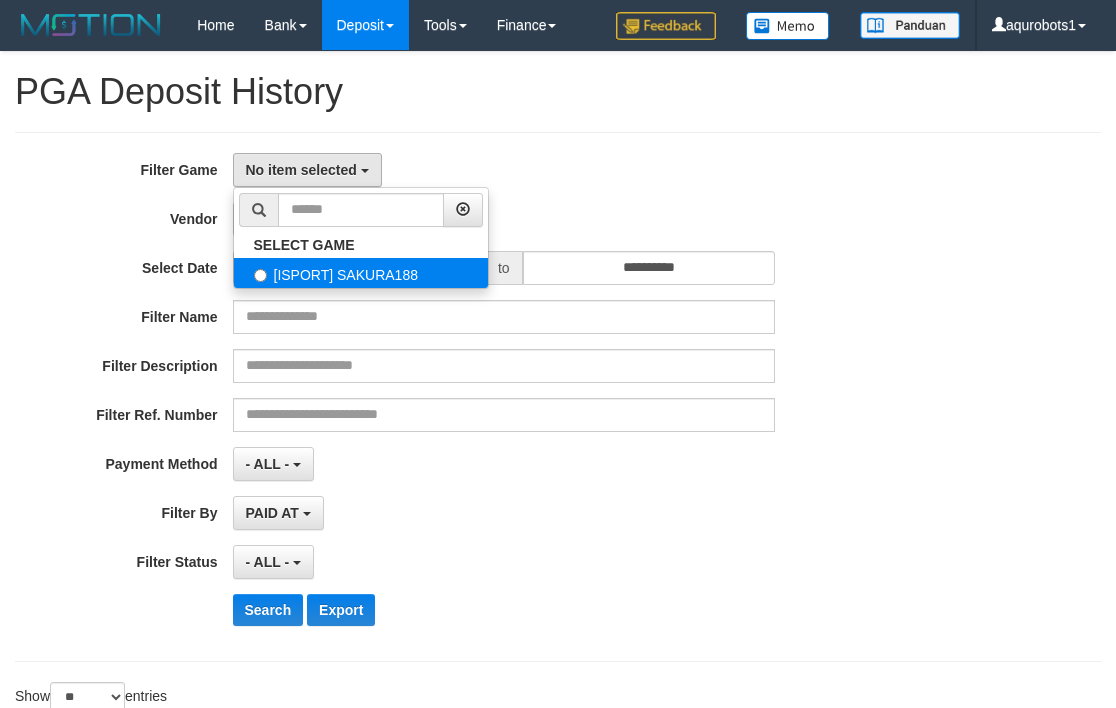 select on "***" 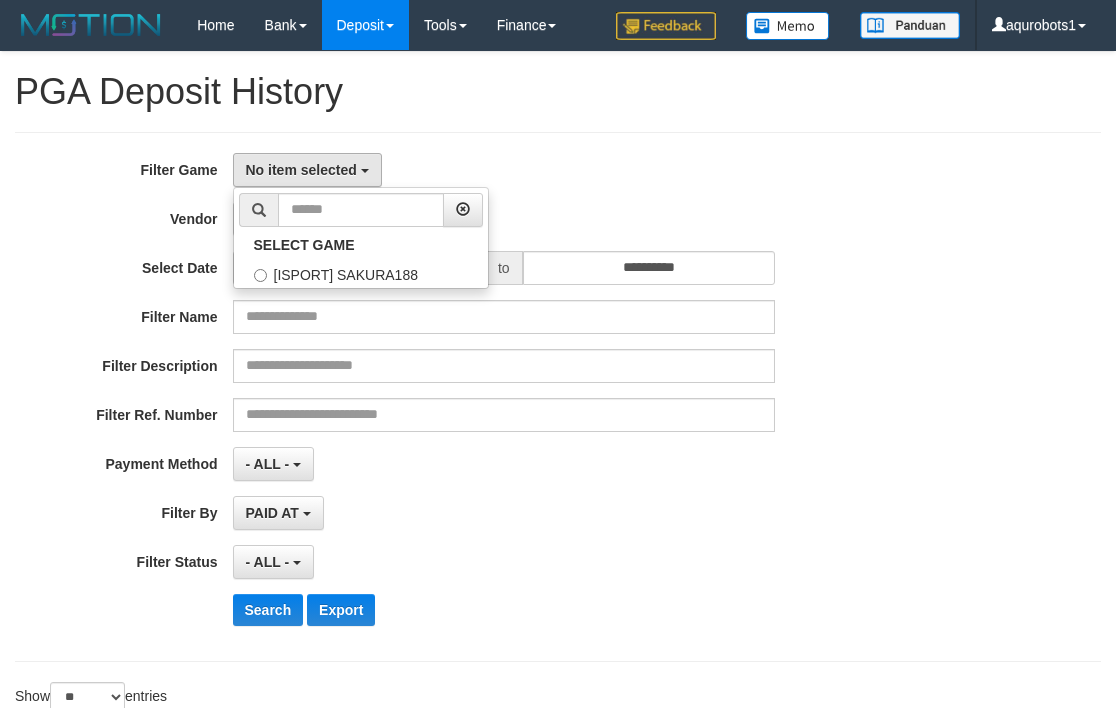 scroll, scrollTop: 17, scrollLeft: 0, axis: vertical 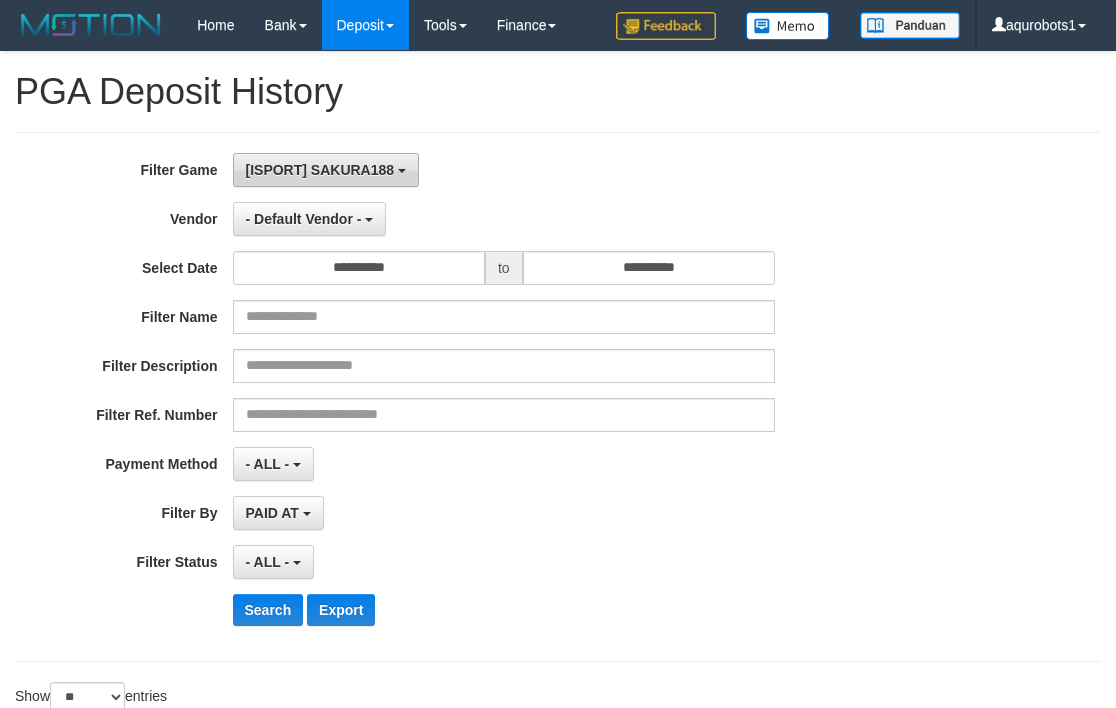 click on "[ISPORT] SAKURA188" at bounding box center [326, 170] 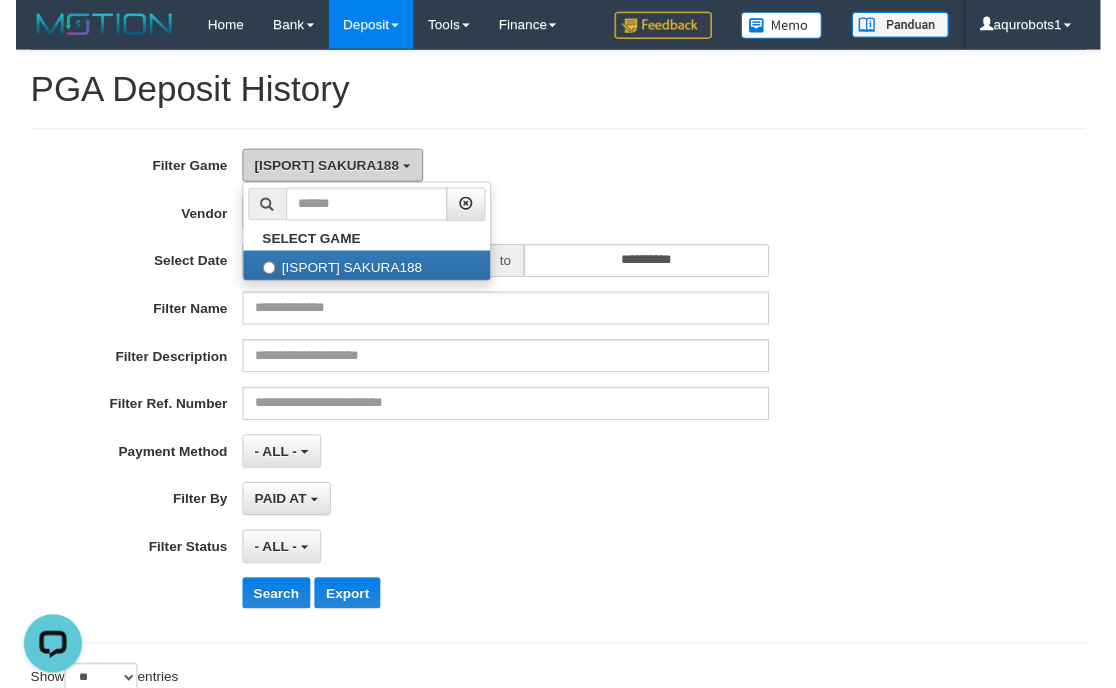 scroll, scrollTop: 0, scrollLeft: 0, axis: both 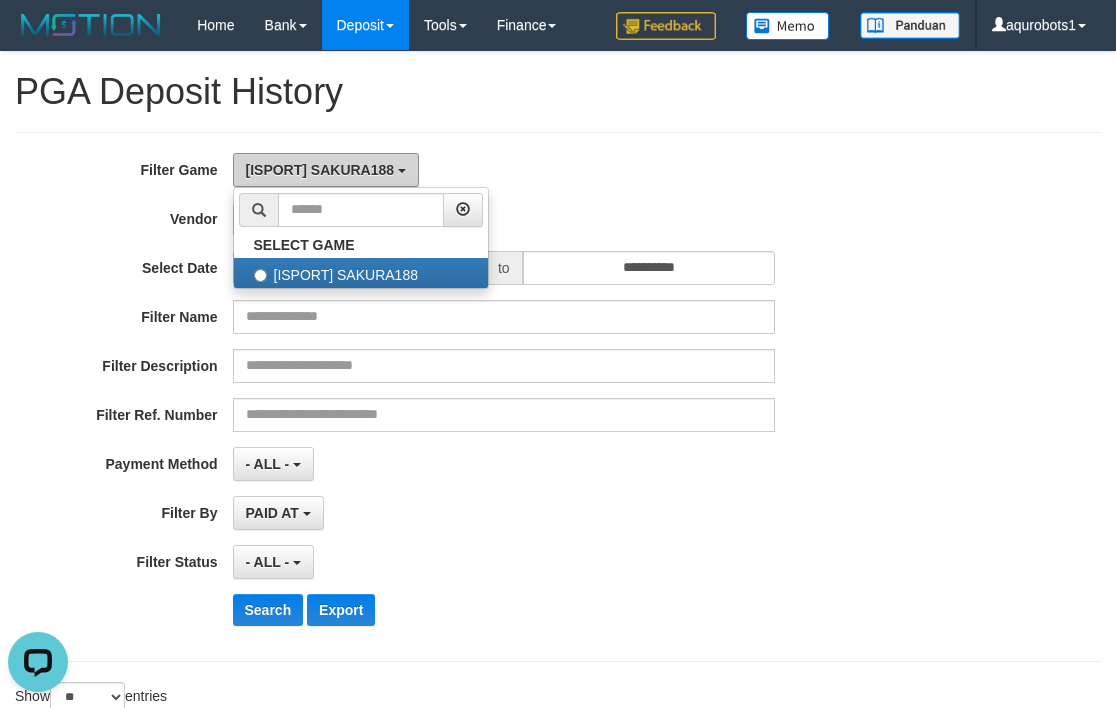 click on "[ISPORT] SAKURA188" at bounding box center (320, 170) 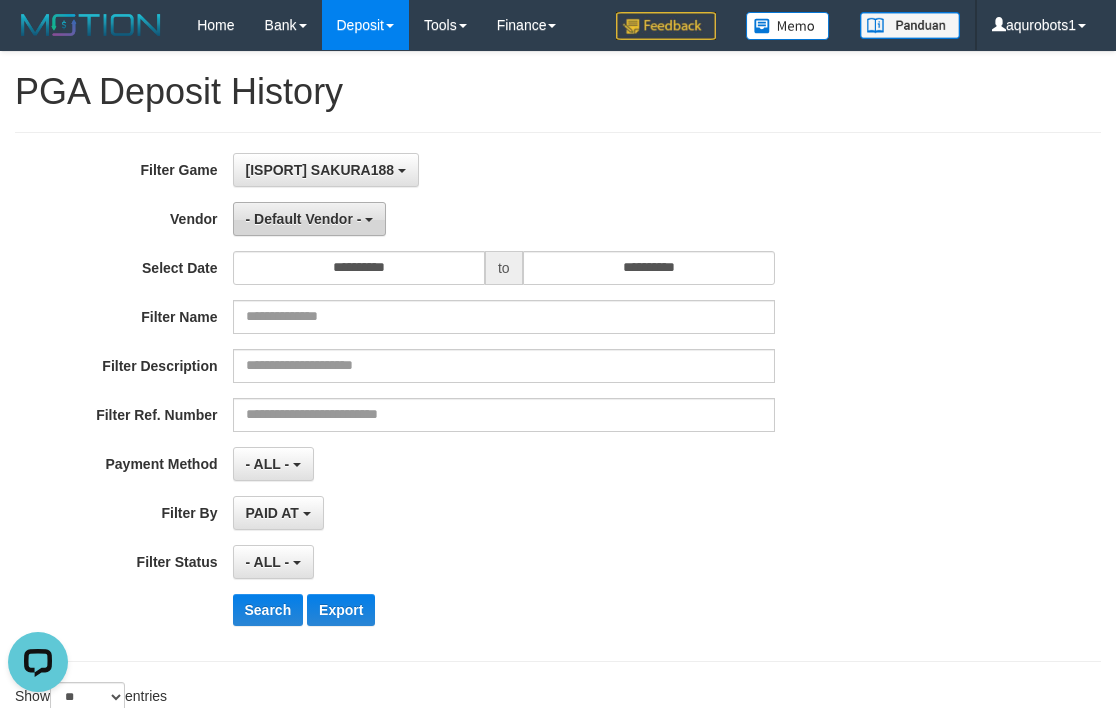 click on "- Default Vendor -" at bounding box center [304, 219] 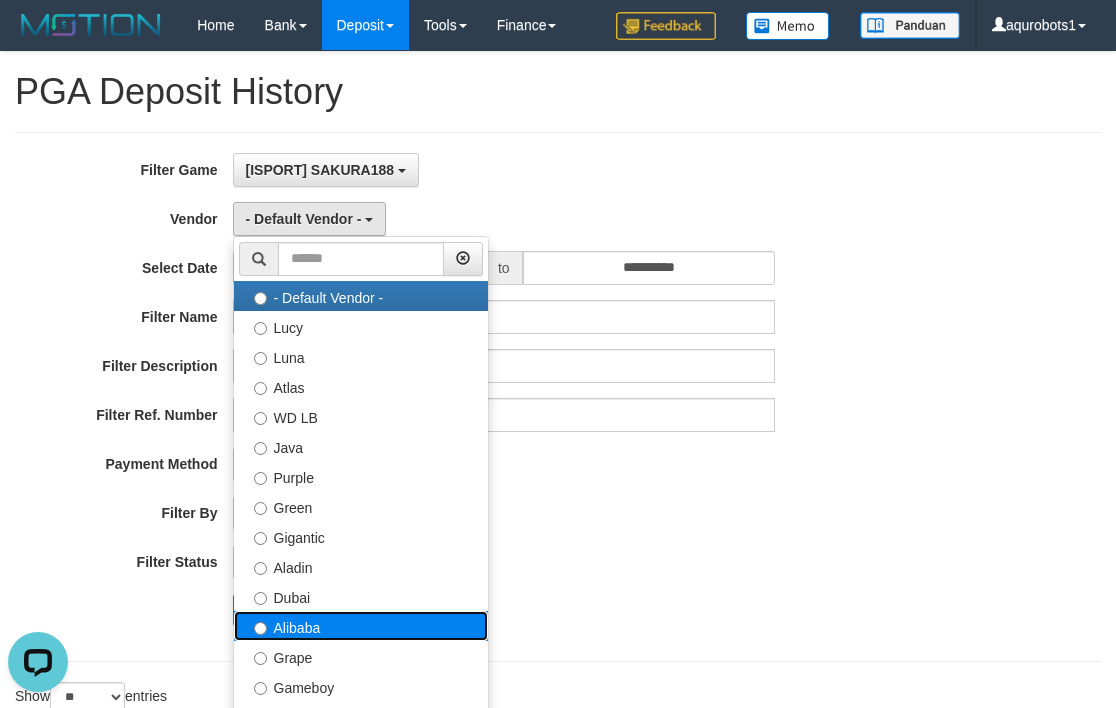 click on "Alibaba" at bounding box center [361, 626] 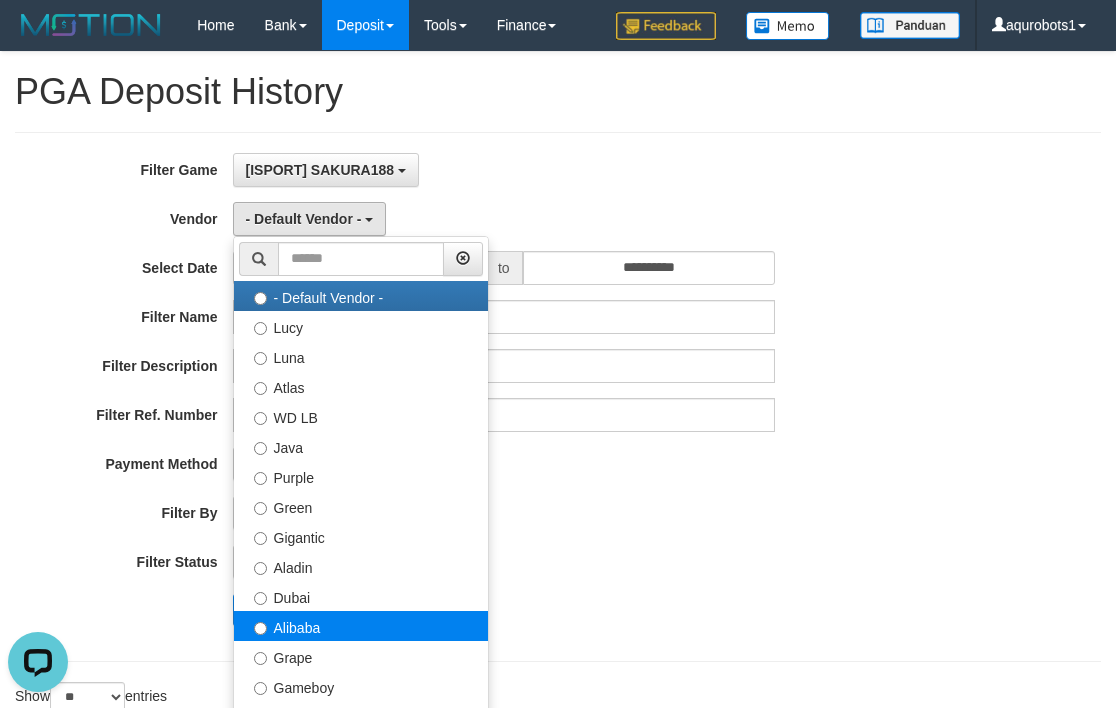 select on "**********" 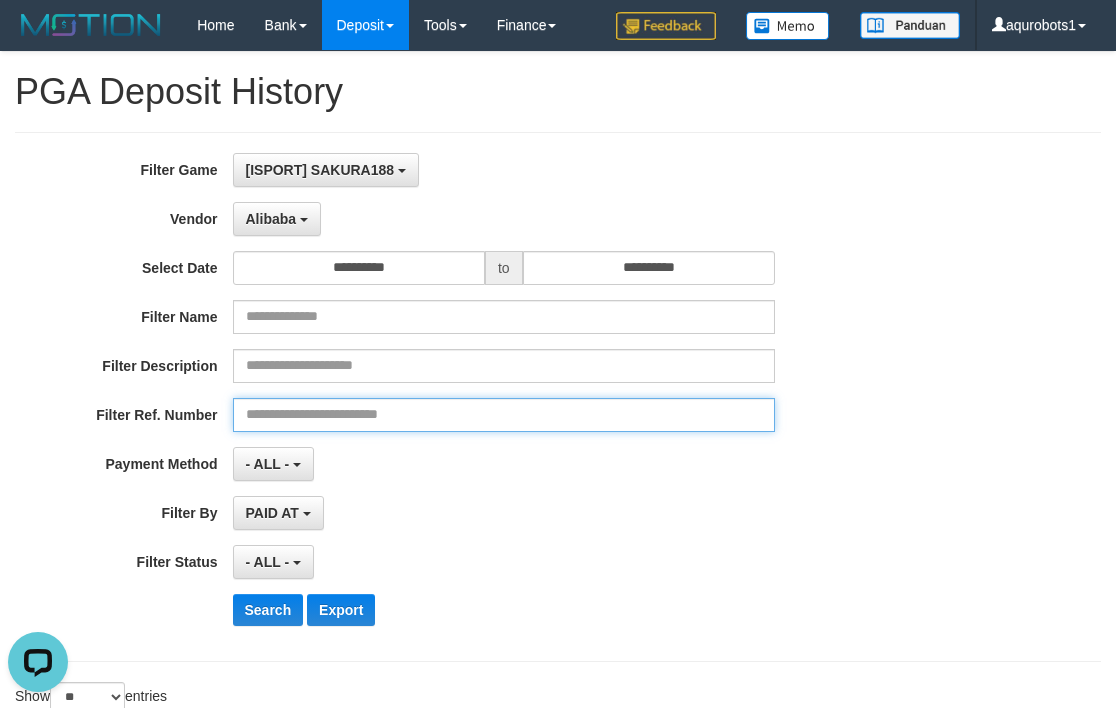 click at bounding box center [504, 415] 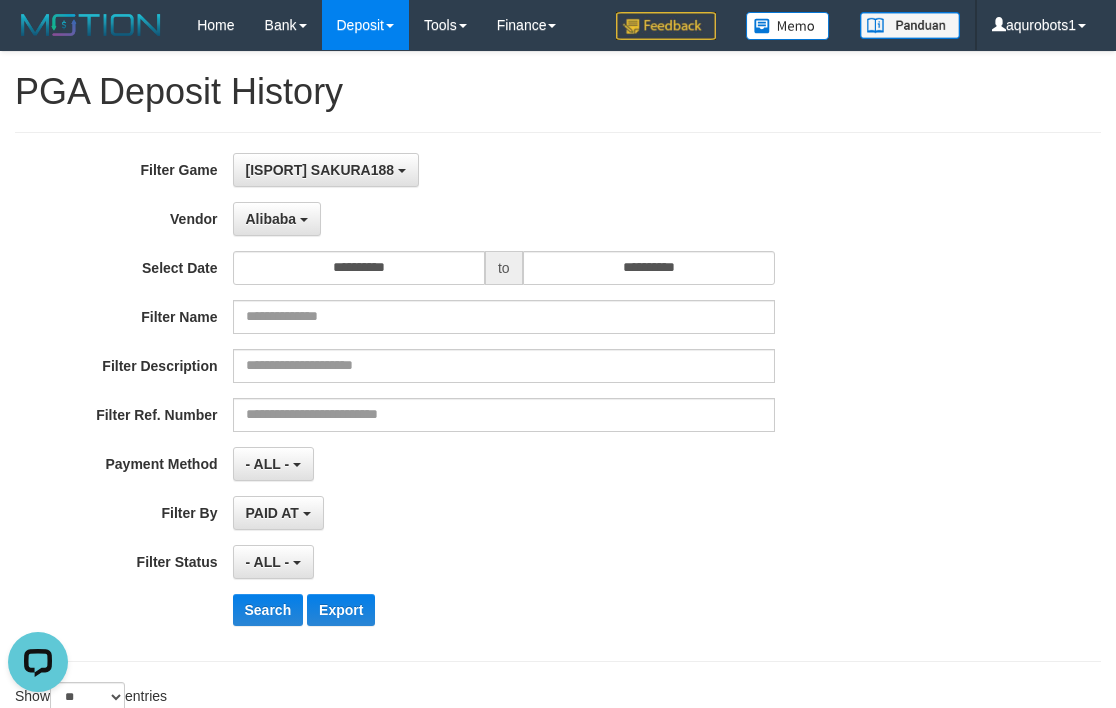 drag, startPoint x: 224, startPoint y: 360, endPoint x: 240, endPoint y: 366, distance: 17.088007 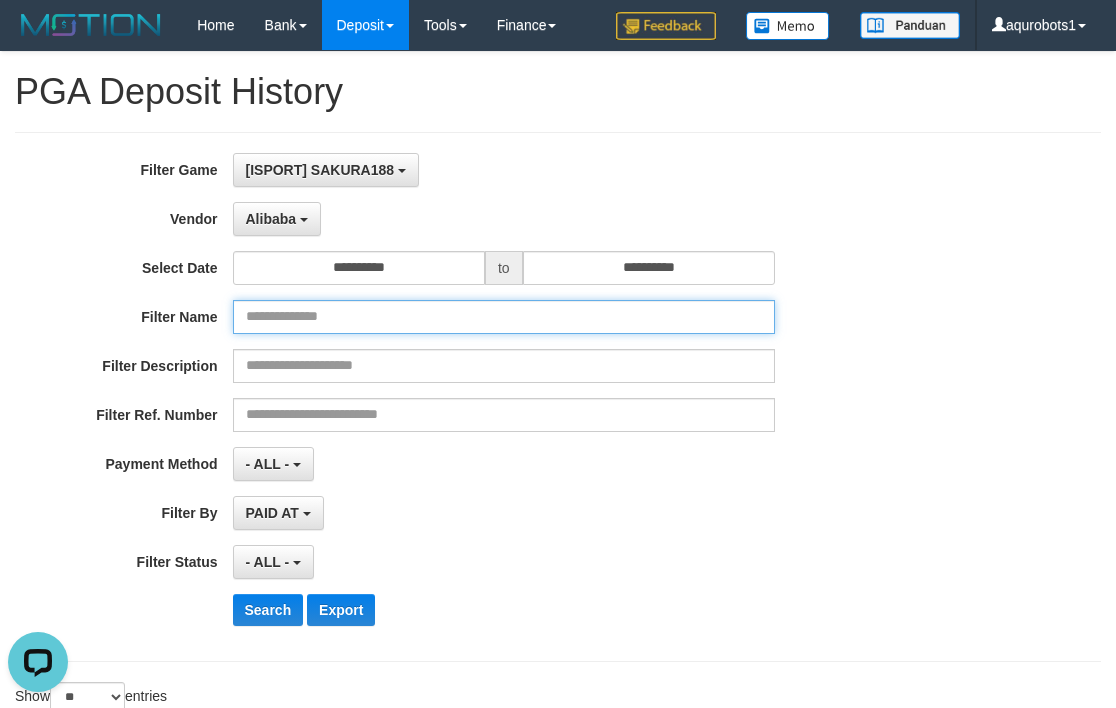 click at bounding box center (504, 317) 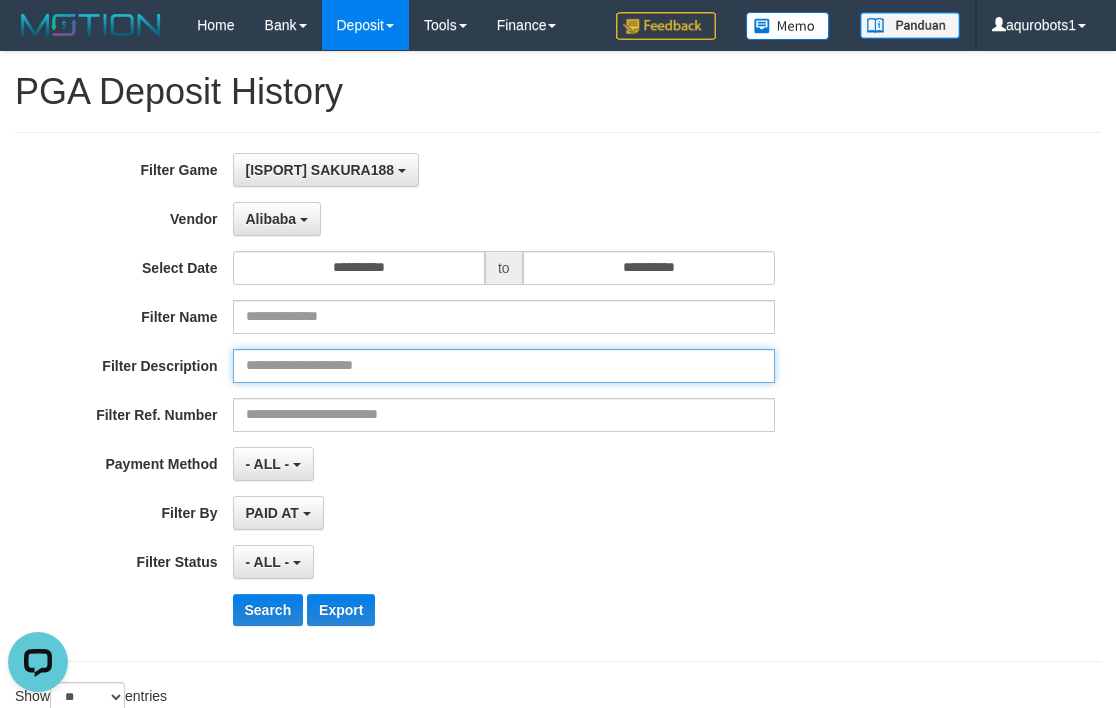 click at bounding box center (504, 366) 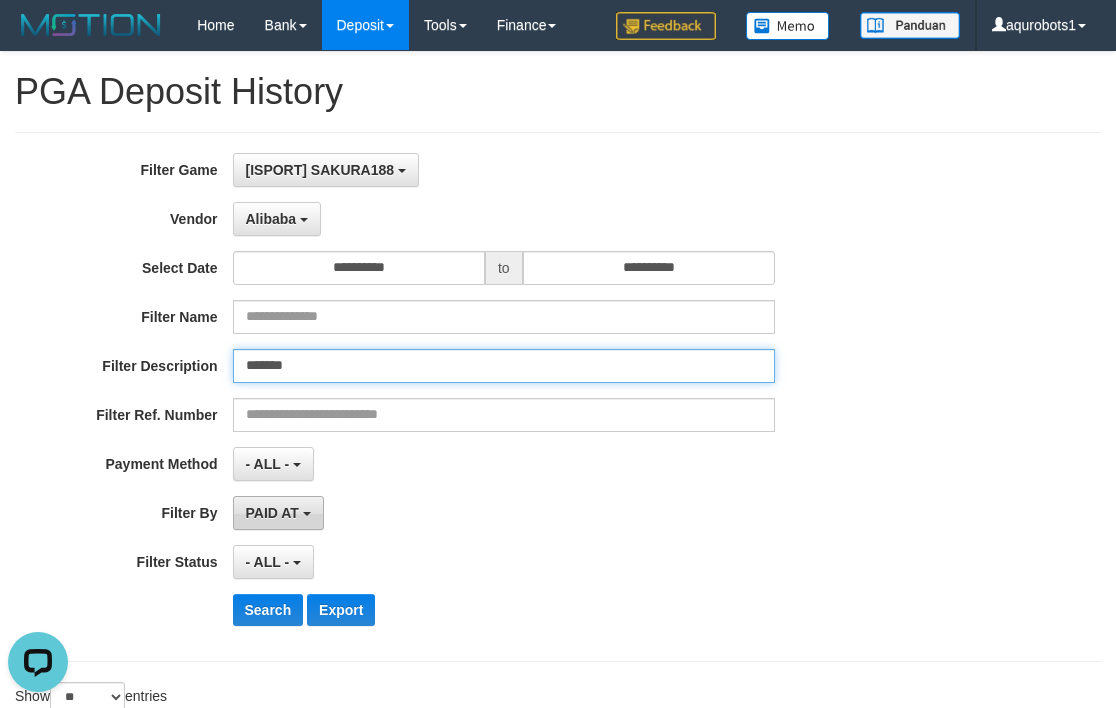 type on "*******" 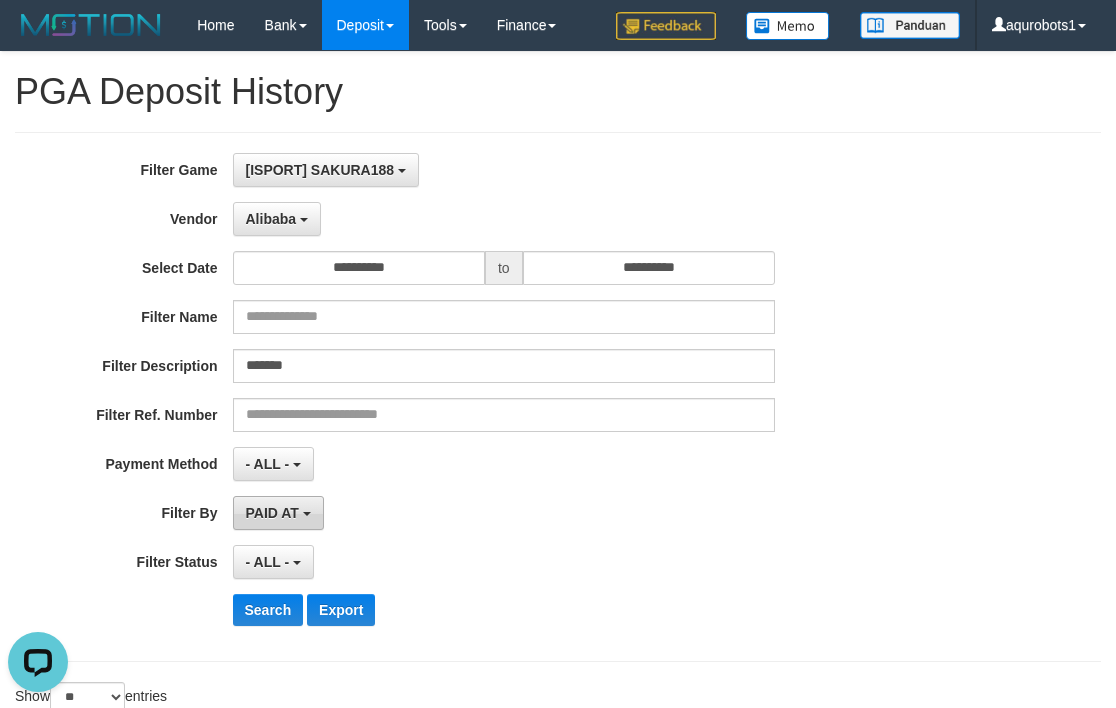 click on "PAID AT" at bounding box center [272, 513] 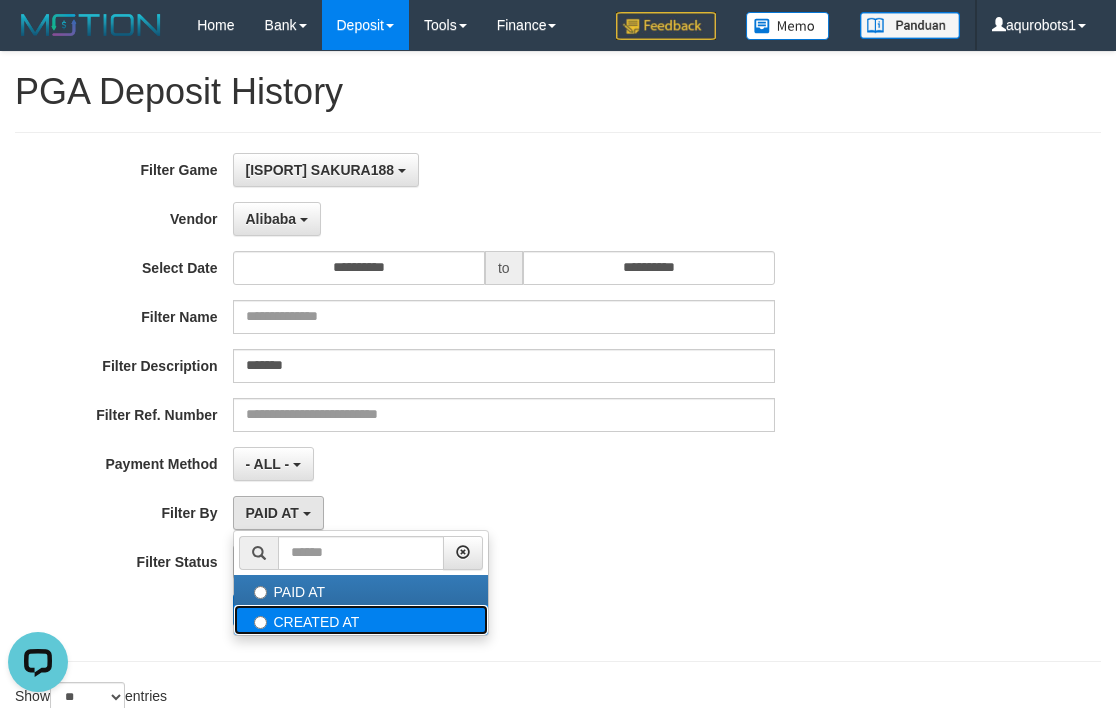 click on "CREATED AT" at bounding box center (361, 620) 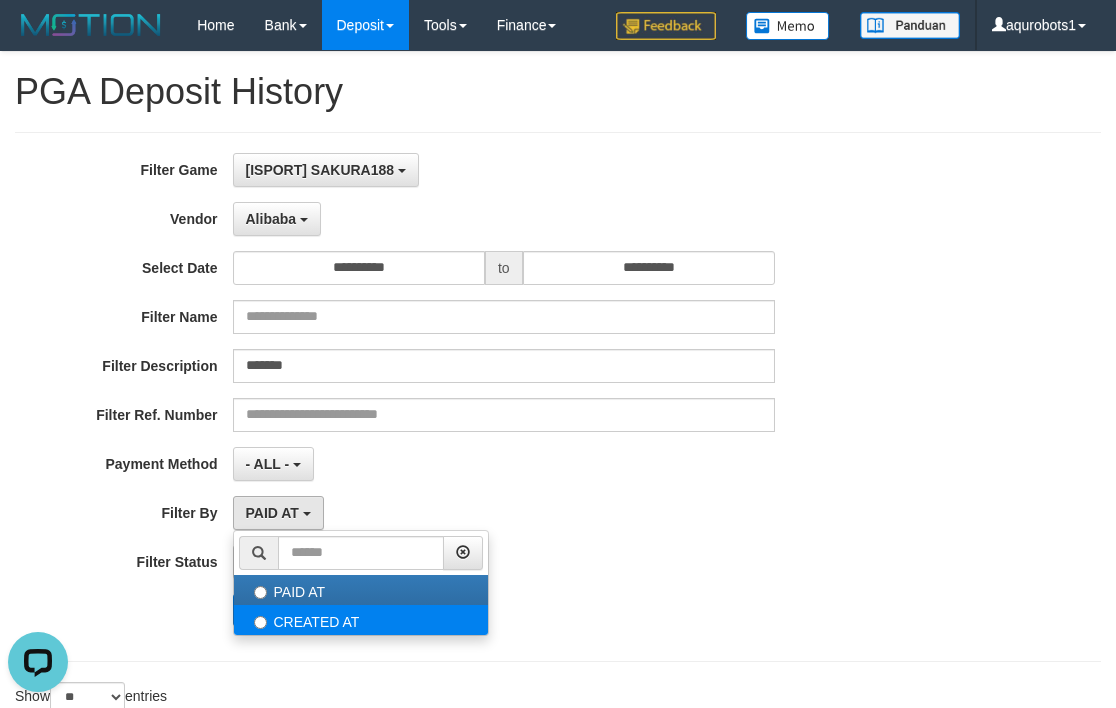 select on "*" 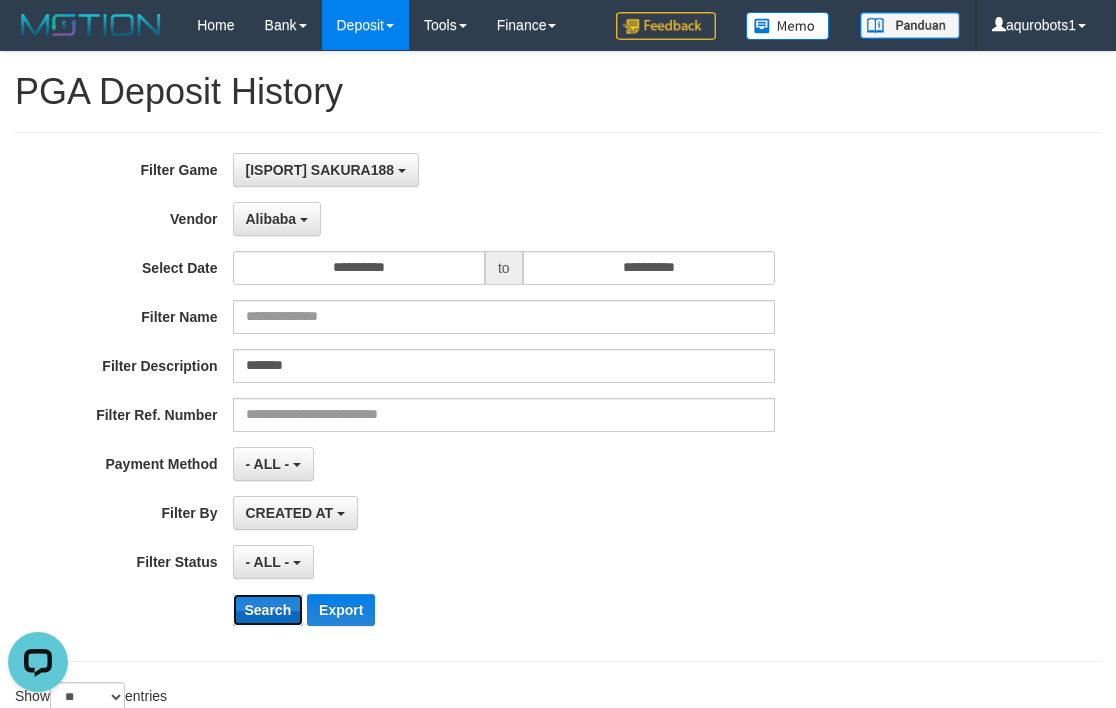 click on "Search" at bounding box center (268, 610) 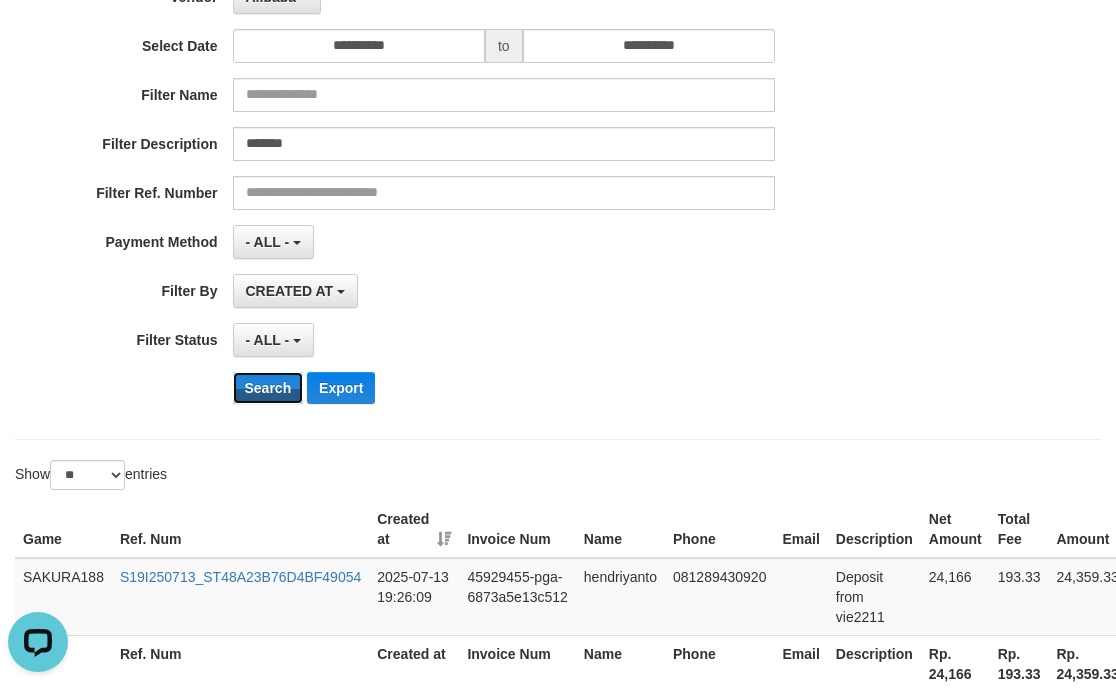 scroll, scrollTop: 390, scrollLeft: 0, axis: vertical 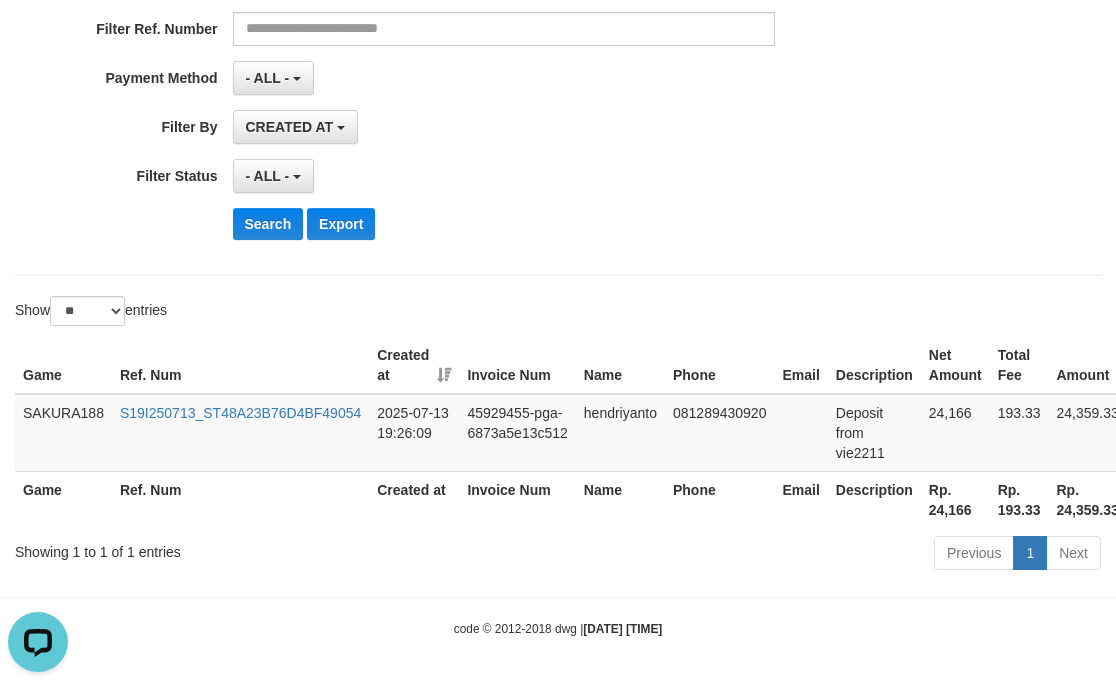 click on "**********" at bounding box center (558, 121) 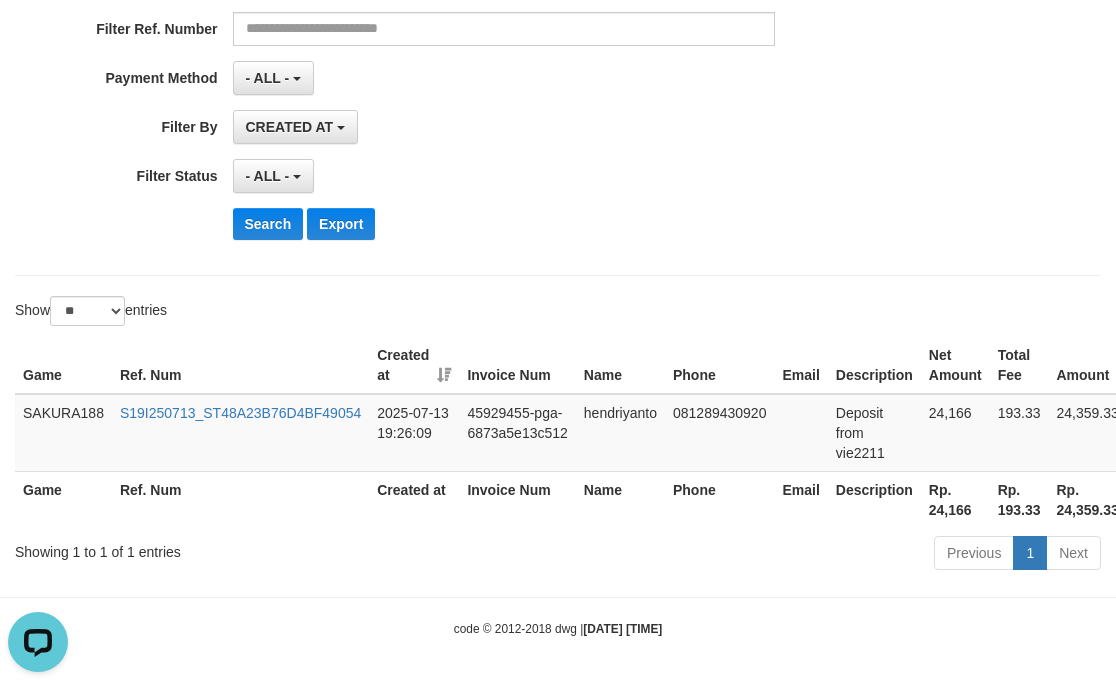 click on "**********" at bounding box center [465, 11] 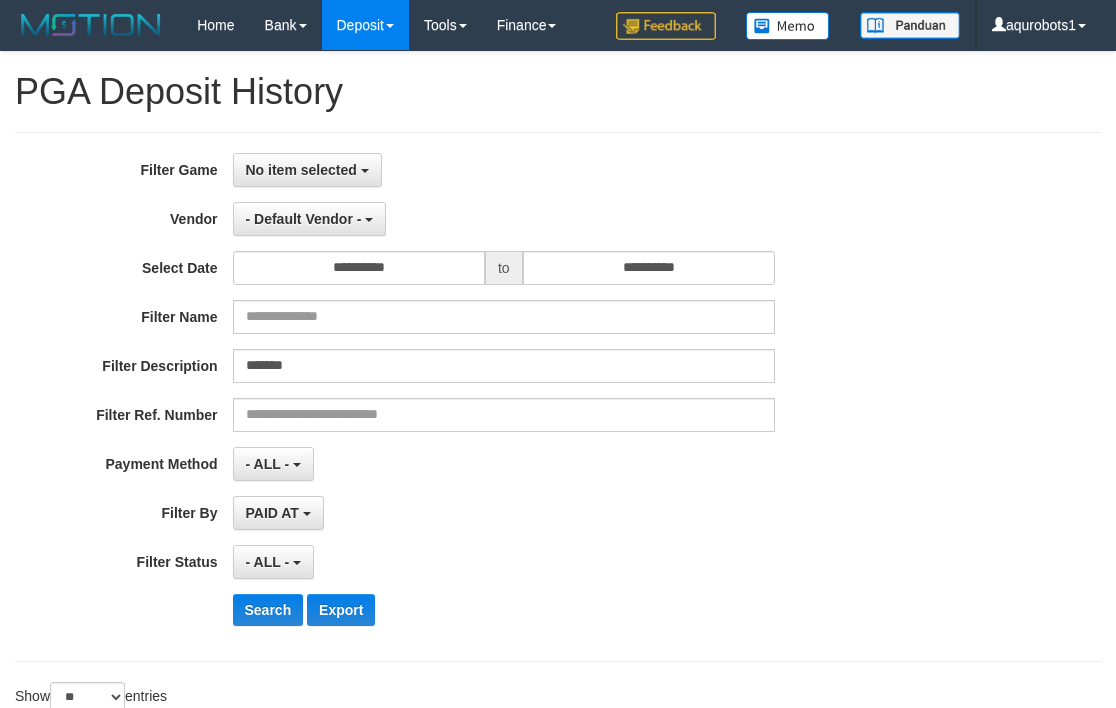 select on "**********" 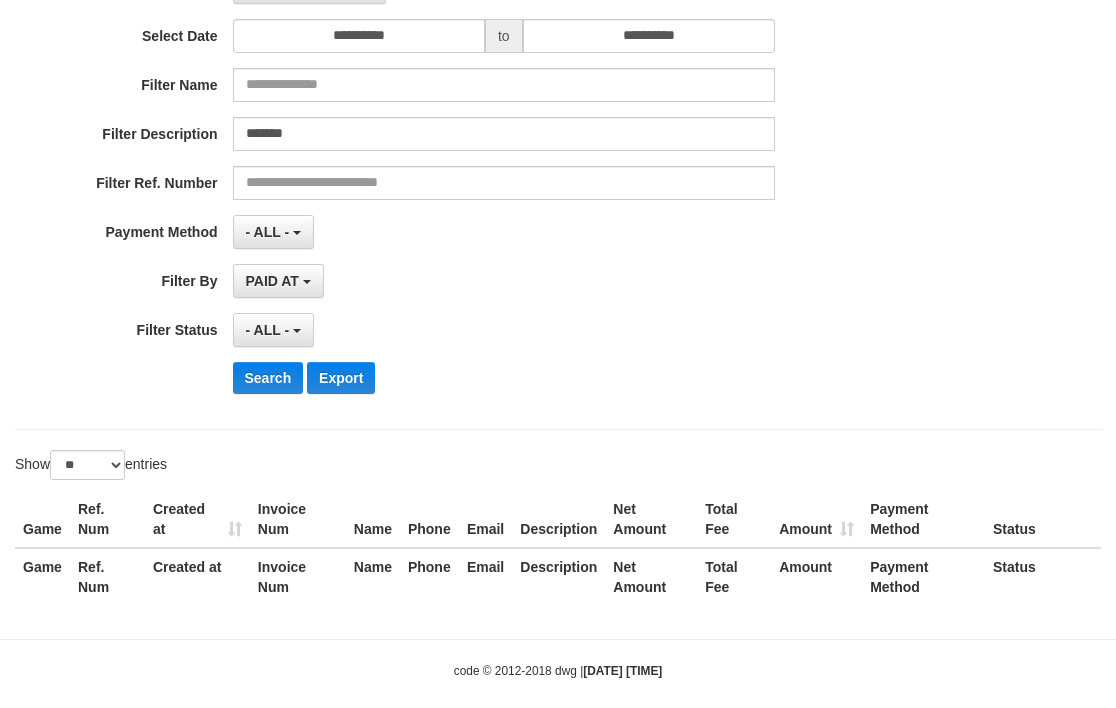 scroll, scrollTop: 257, scrollLeft: 0, axis: vertical 